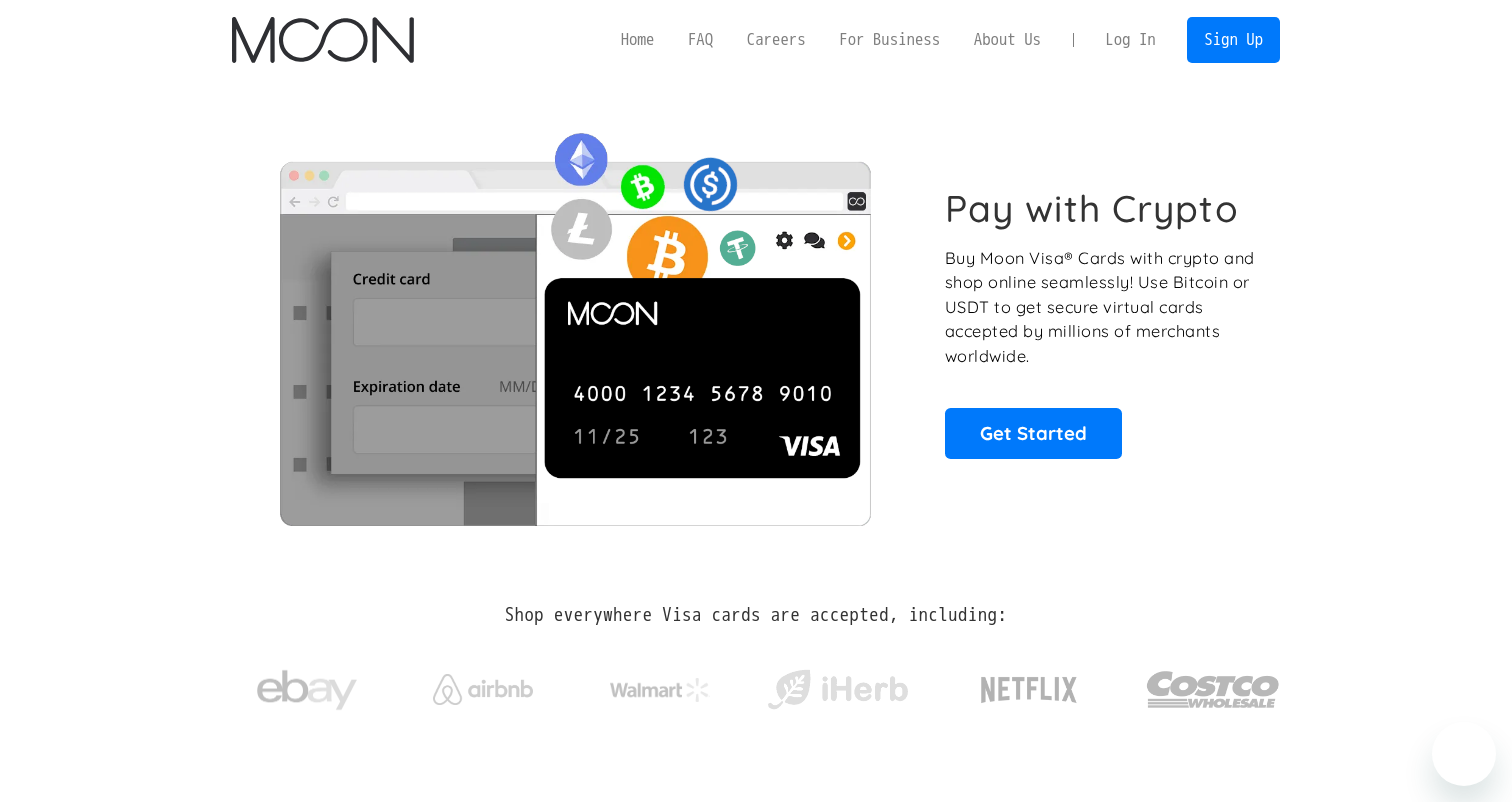 scroll, scrollTop: 0, scrollLeft: 0, axis: both 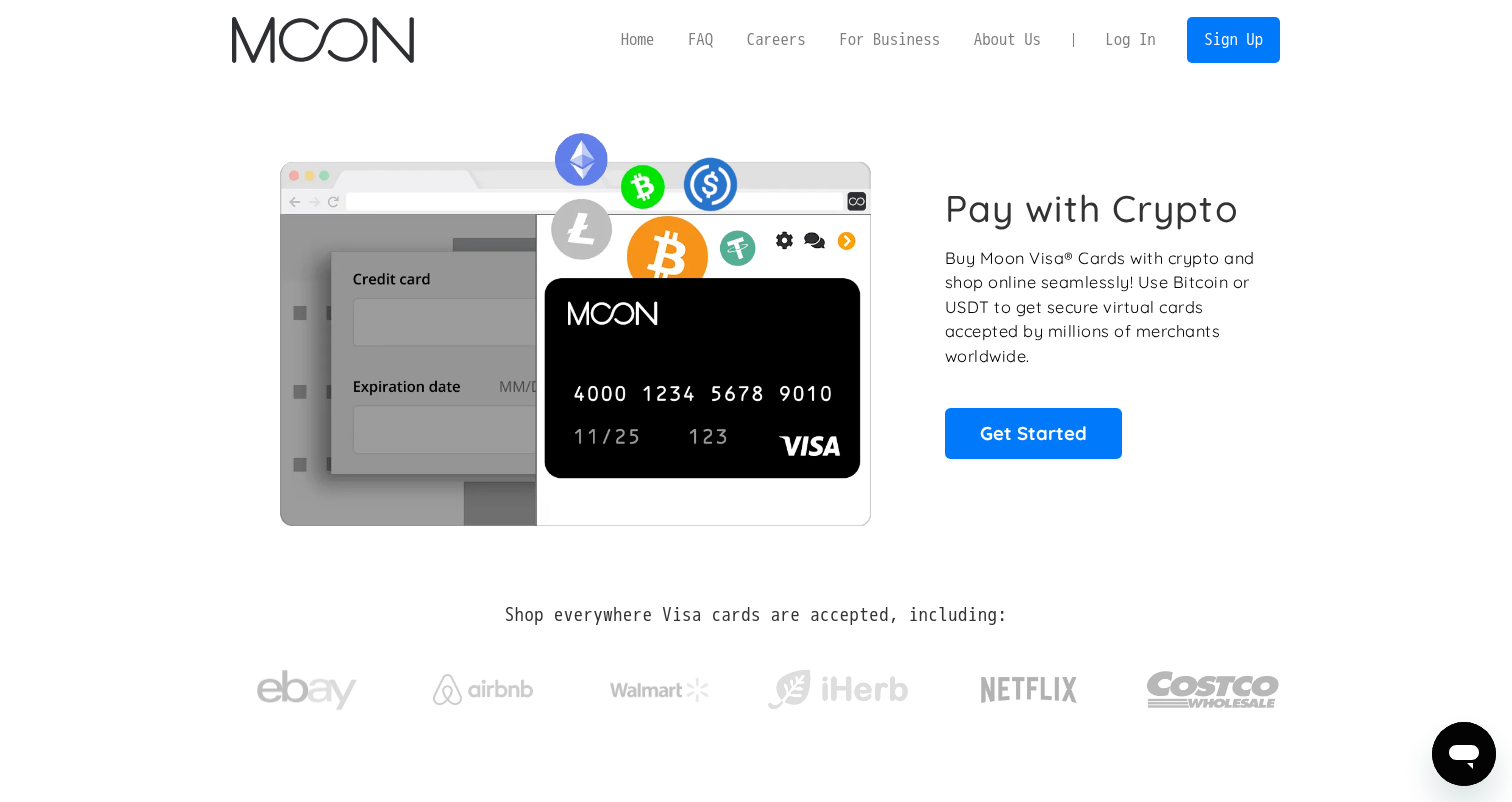 click on "Log In" at bounding box center (1130, 40) 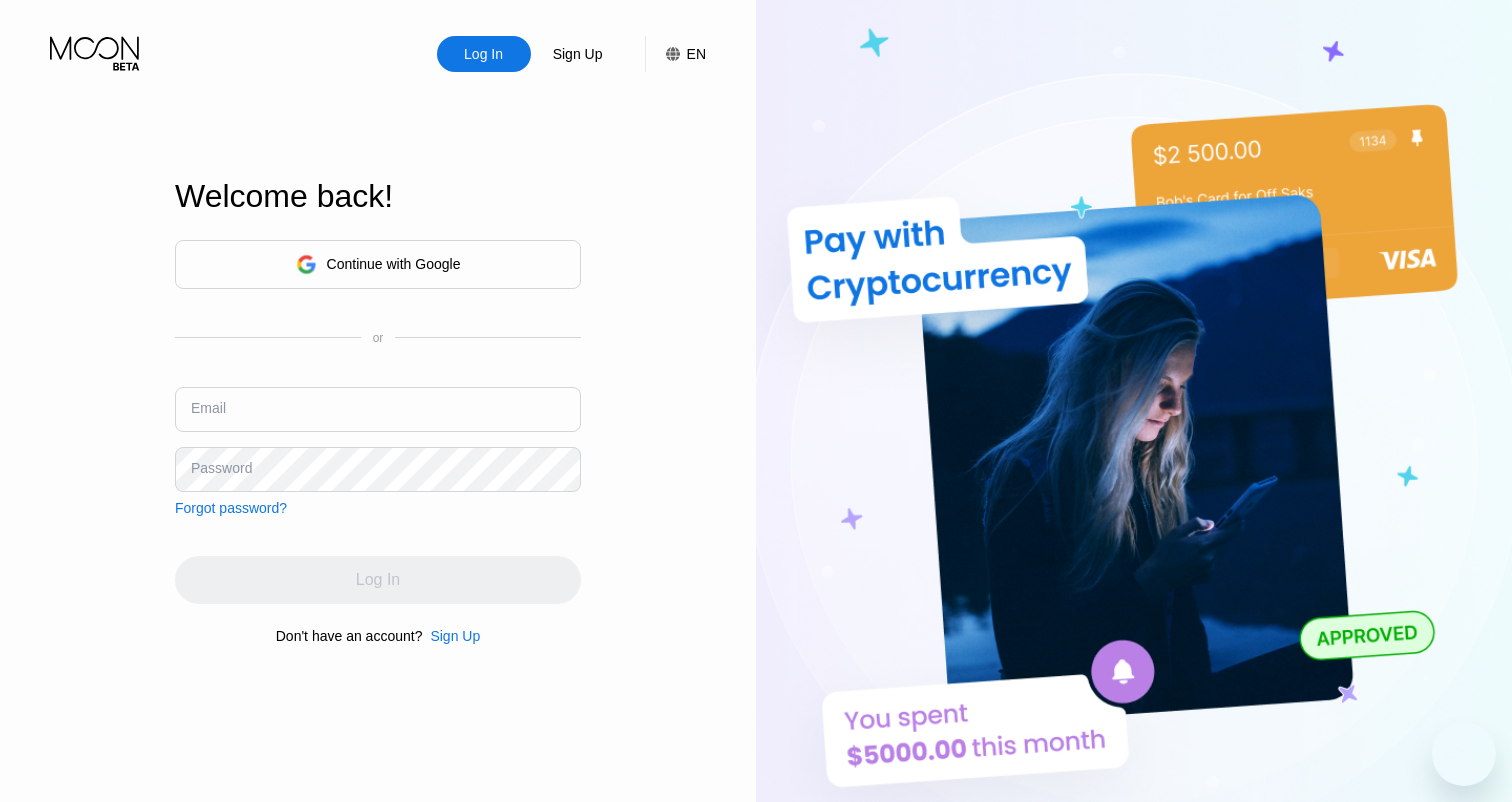 scroll, scrollTop: 0, scrollLeft: 0, axis: both 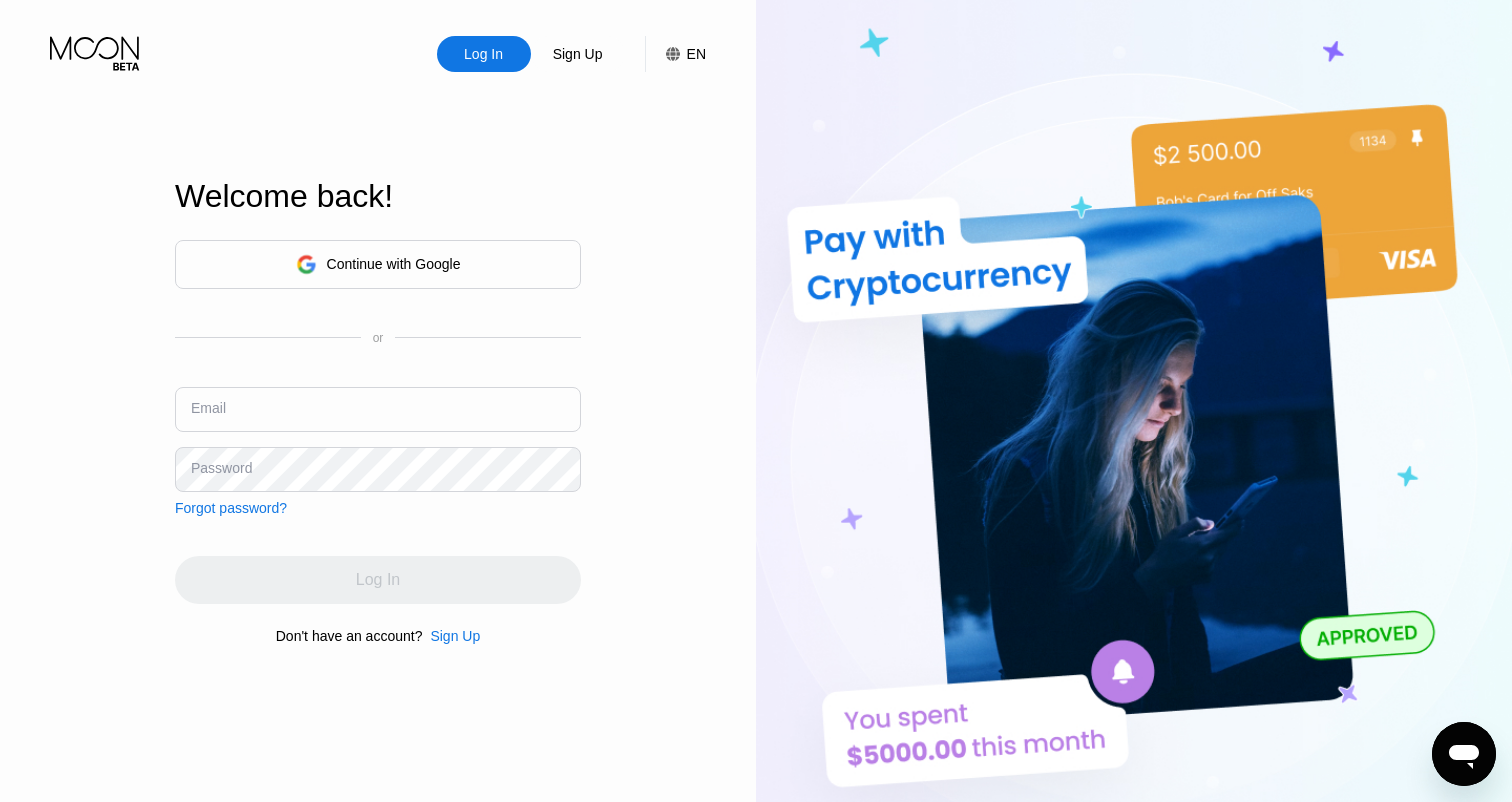 click on "Continue with Google" at bounding box center [378, 264] 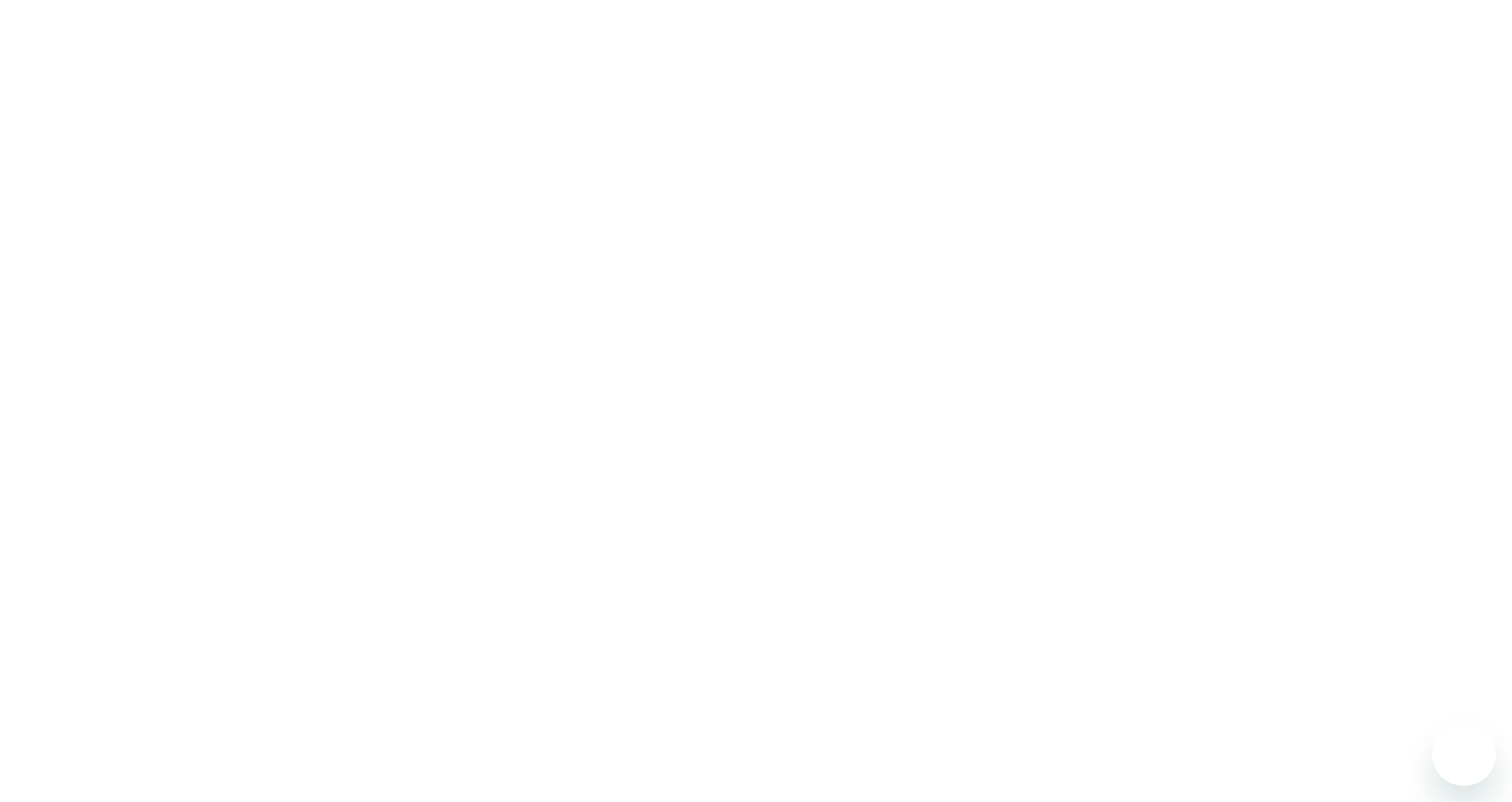 scroll, scrollTop: 0, scrollLeft: 0, axis: both 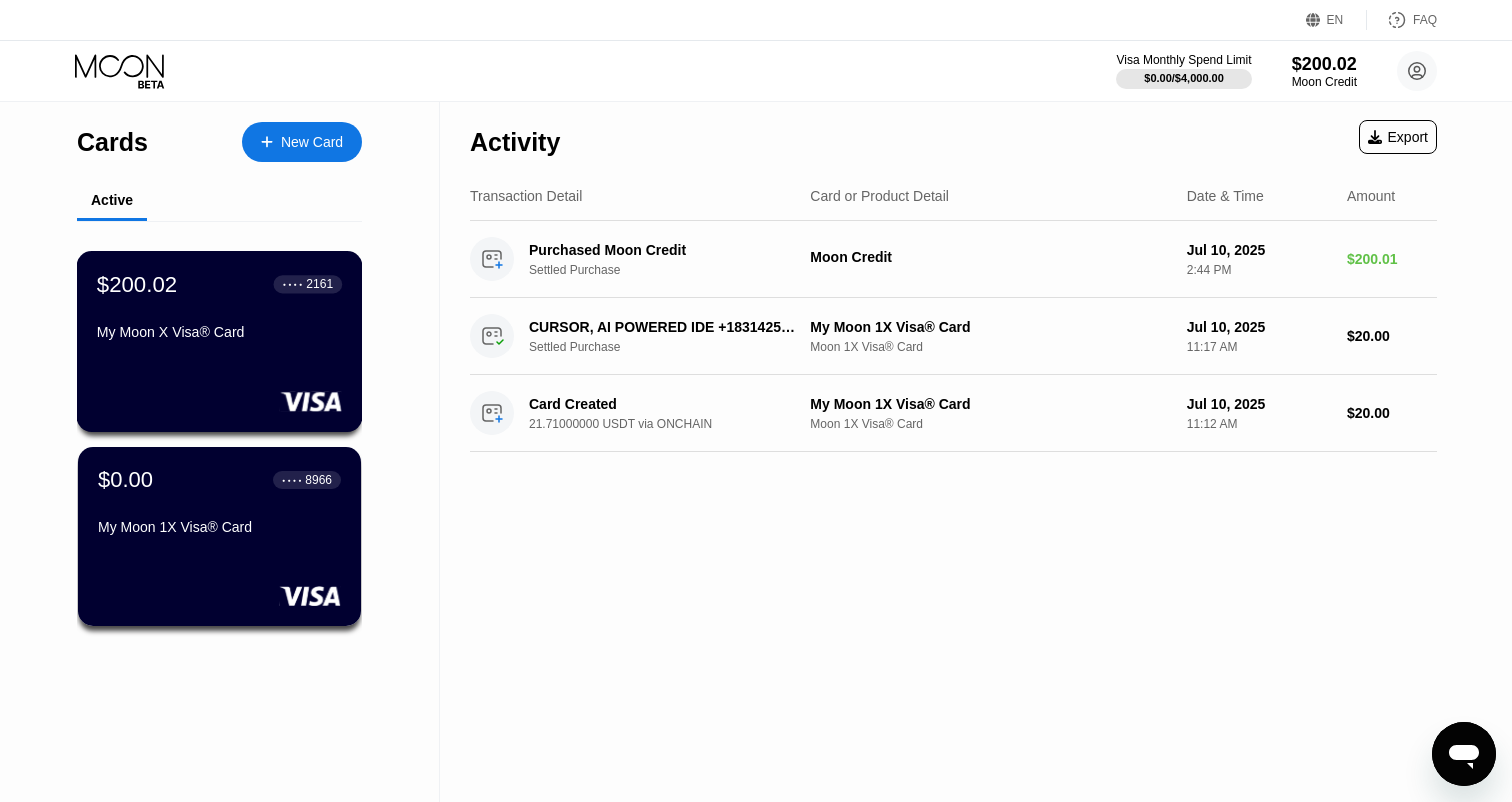click on "My Moon X Visa® Card" at bounding box center [219, 332] 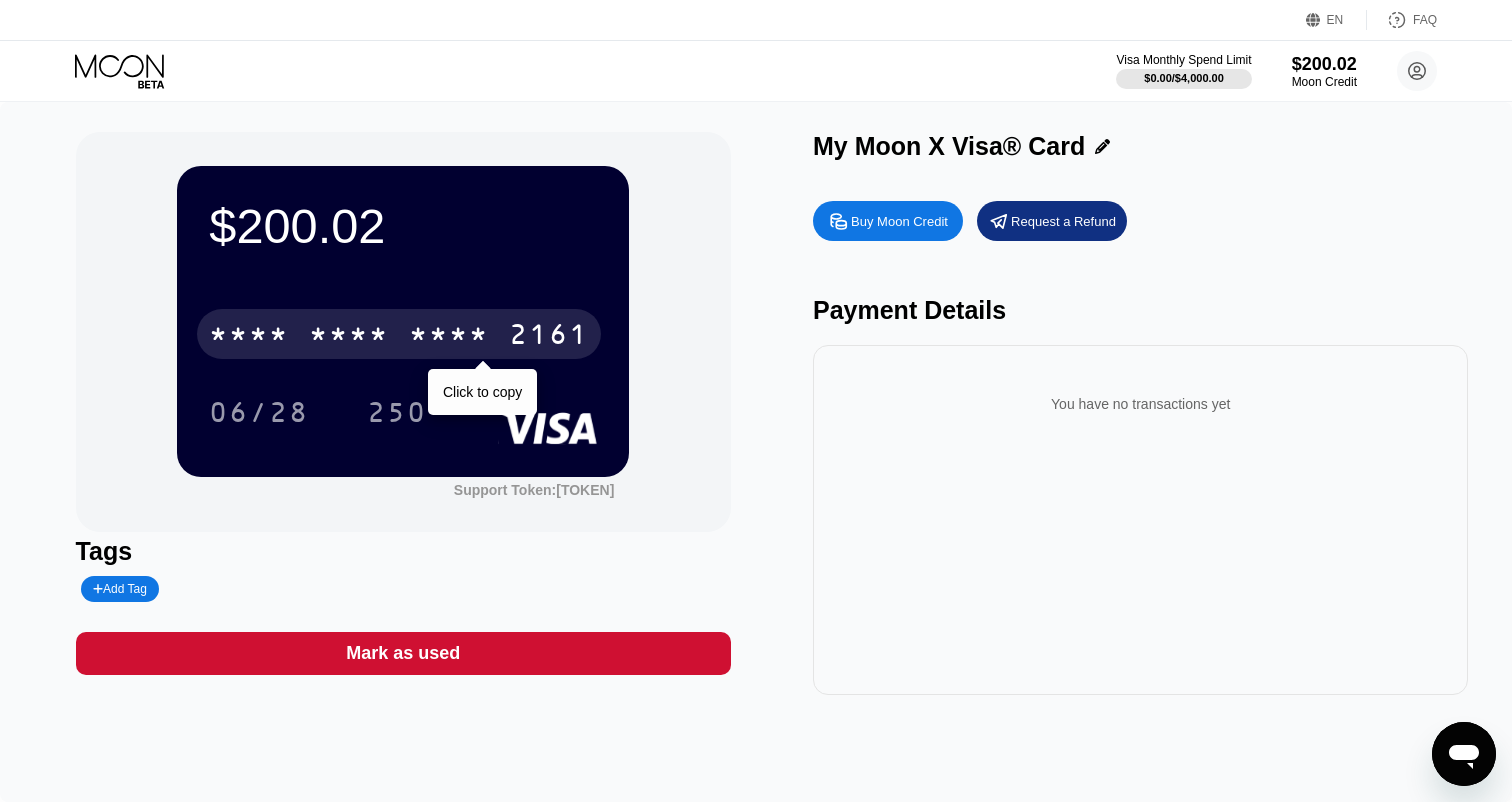 click on "* * * *" at bounding box center (449, 337) 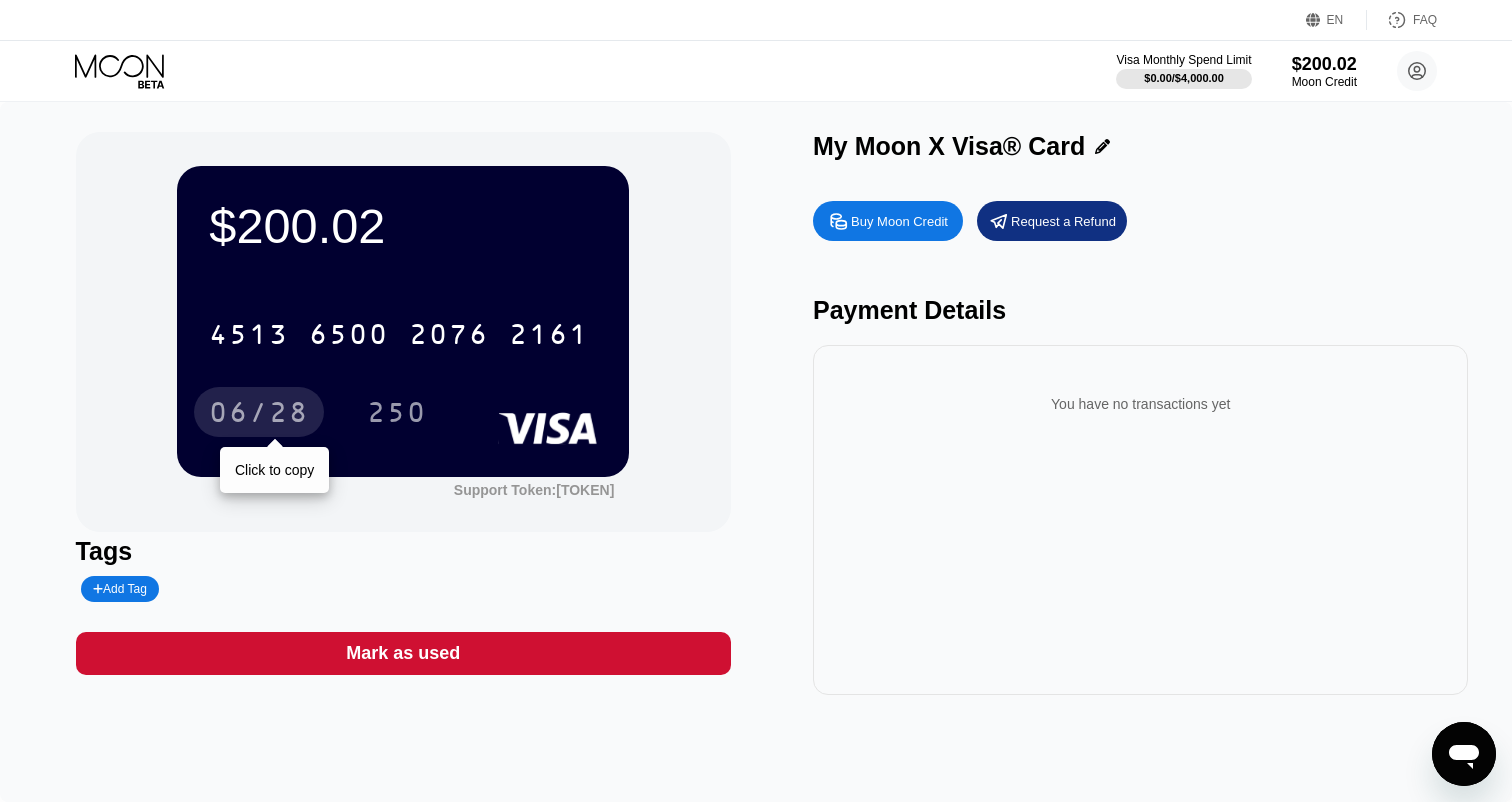 click on "06/28" at bounding box center [259, 415] 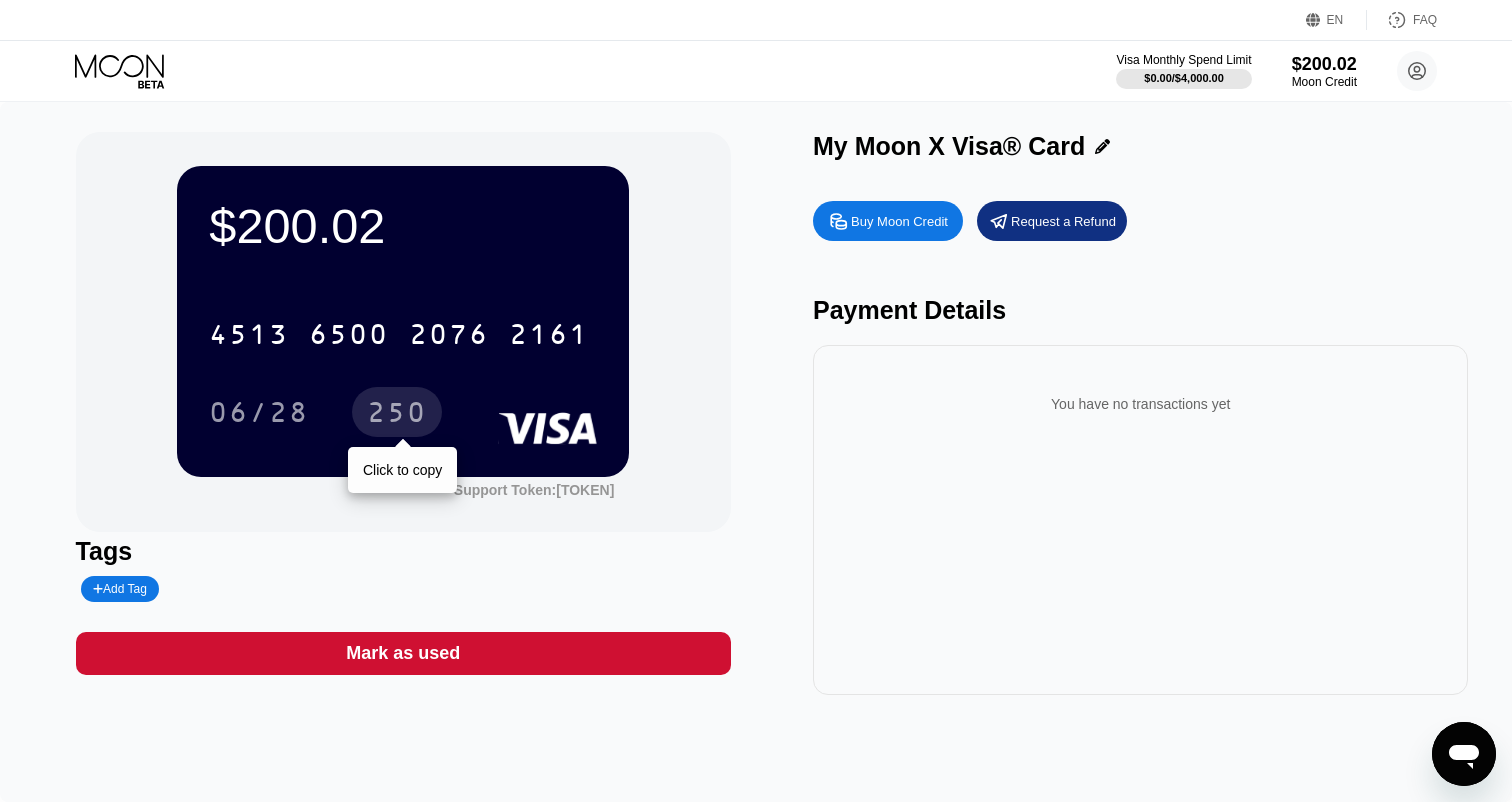 click on "250" at bounding box center [397, 415] 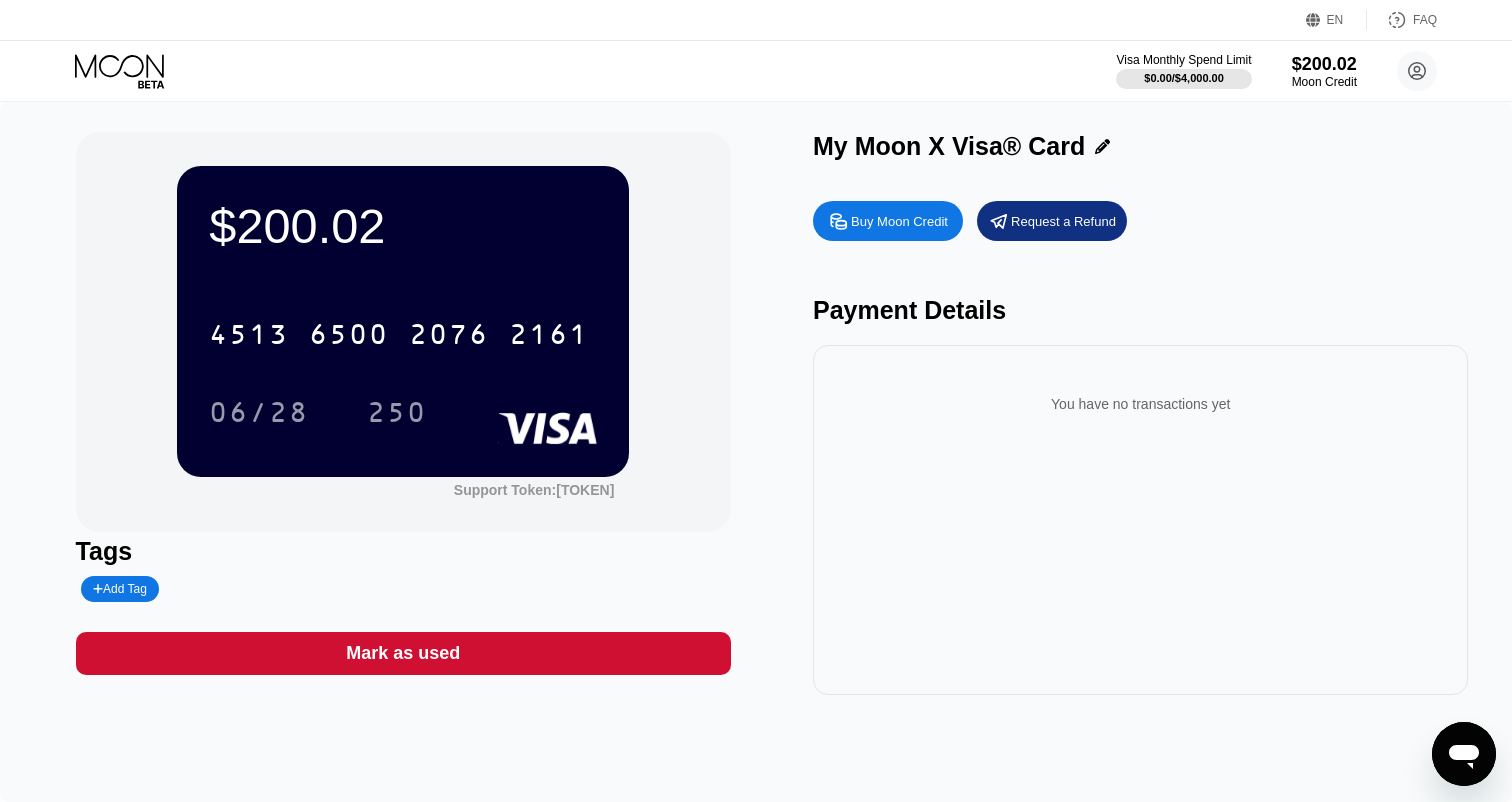 click on "$200.02 4513 6500 2076 2161 06/28 250 Support Token:  a4399284aa Tags  Add Tag Mark as used My Moon X Visa® Card Buy Moon Credit Request a Refund Payment Details You have no transactions yet" at bounding box center [756, 413] 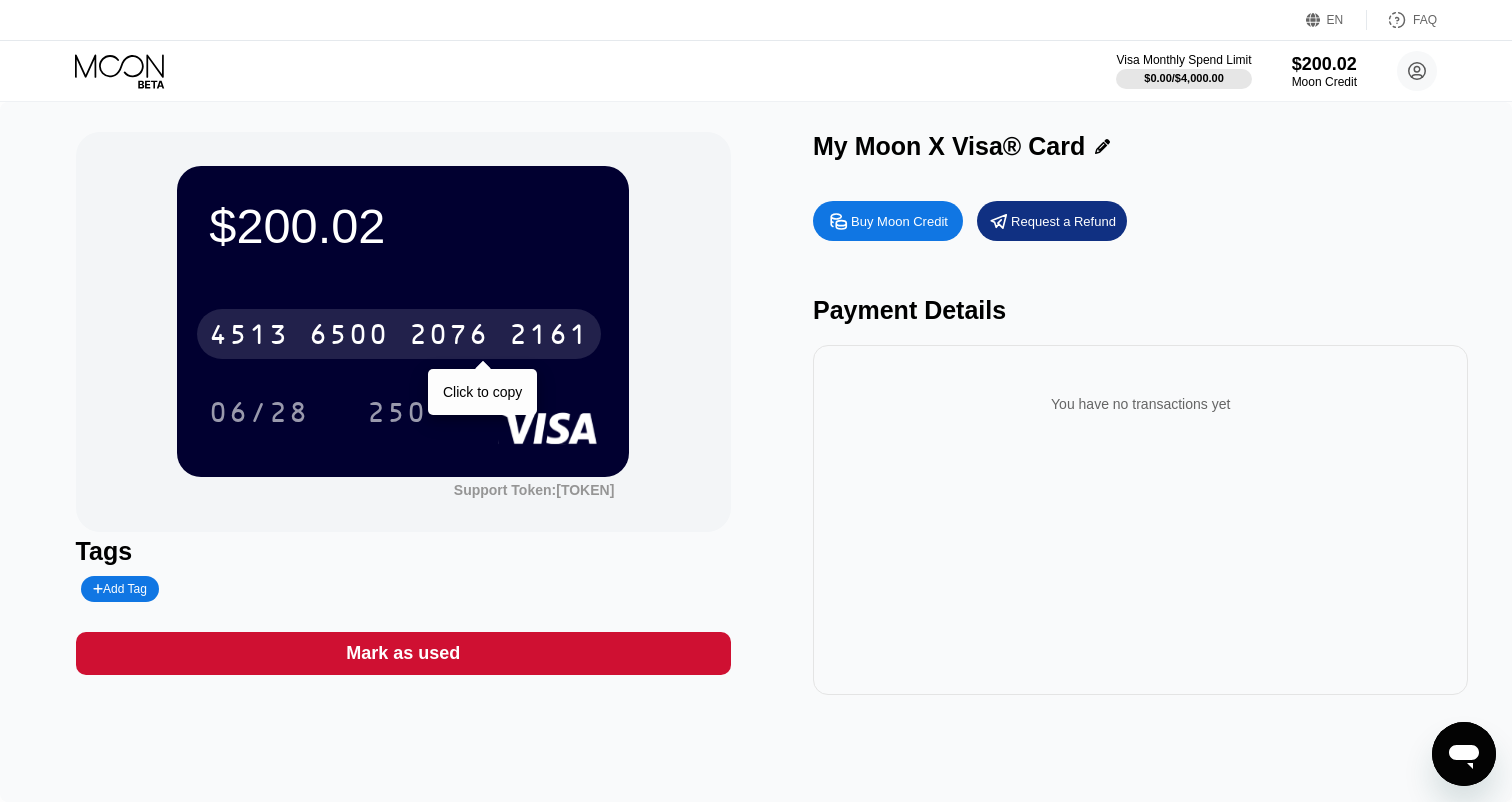 click on "2161" at bounding box center (549, 337) 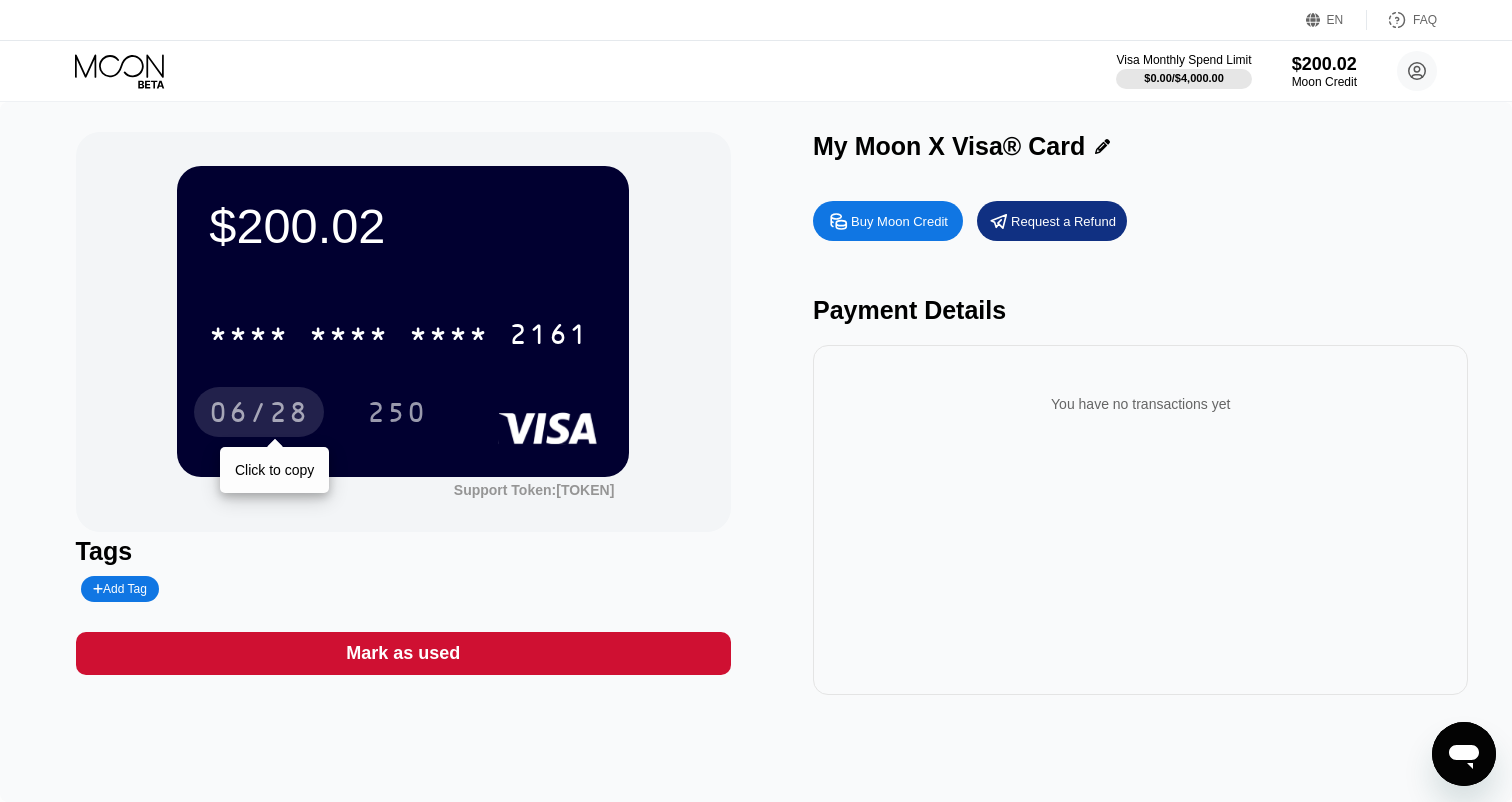 click on "06/28" at bounding box center (259, 415) 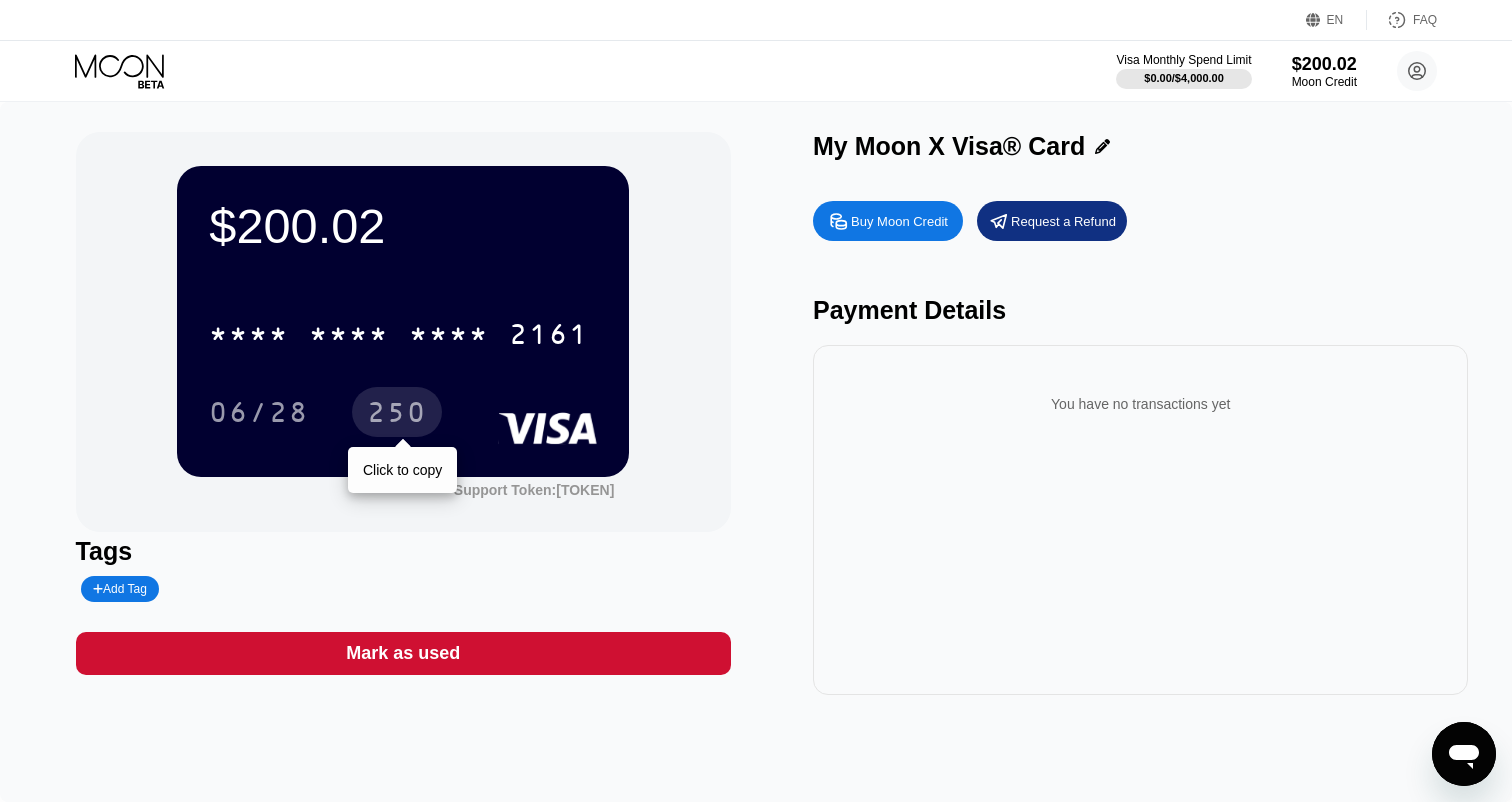 click on "250" at bounding box center [397, 415] 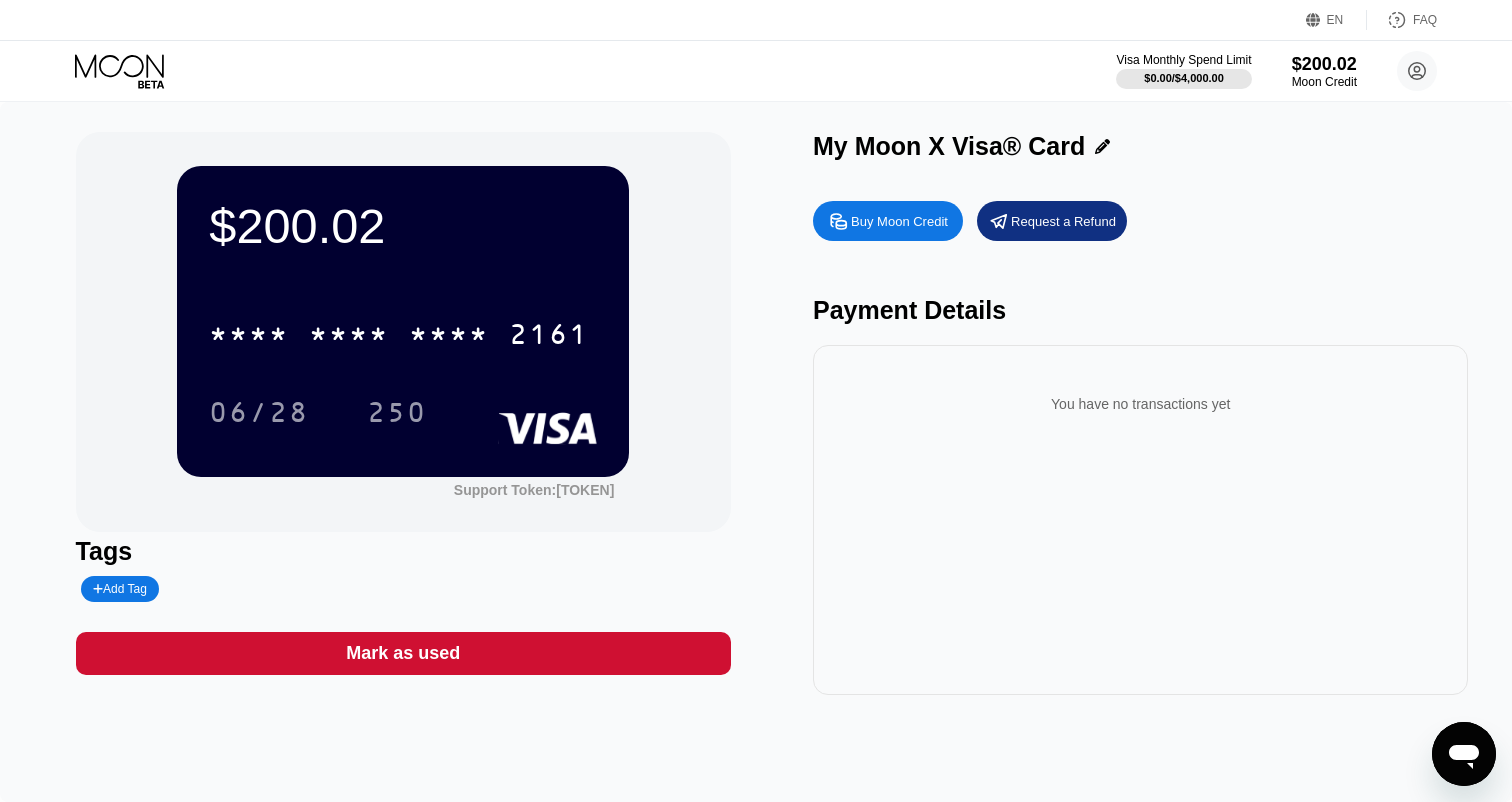 click 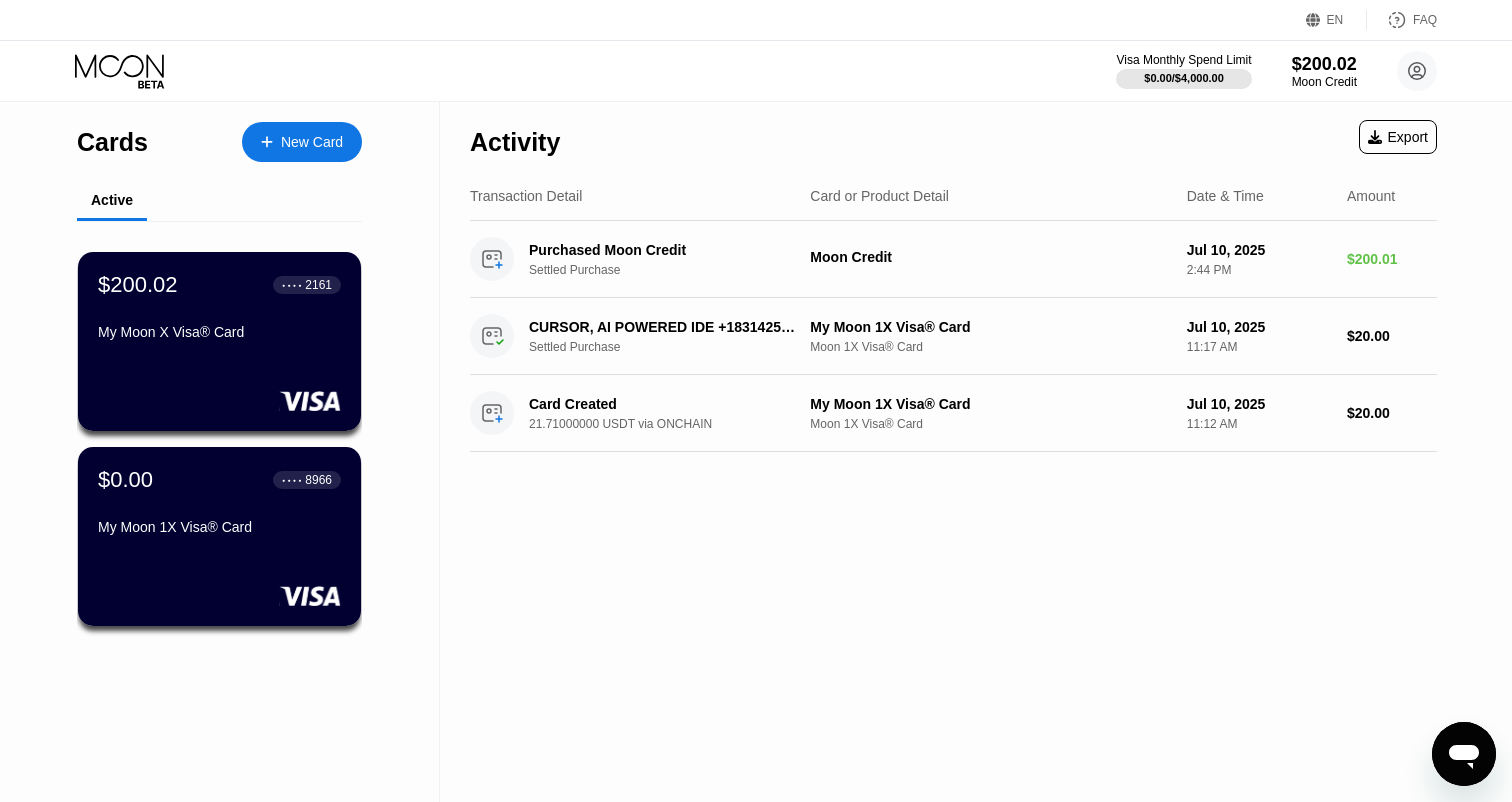 click 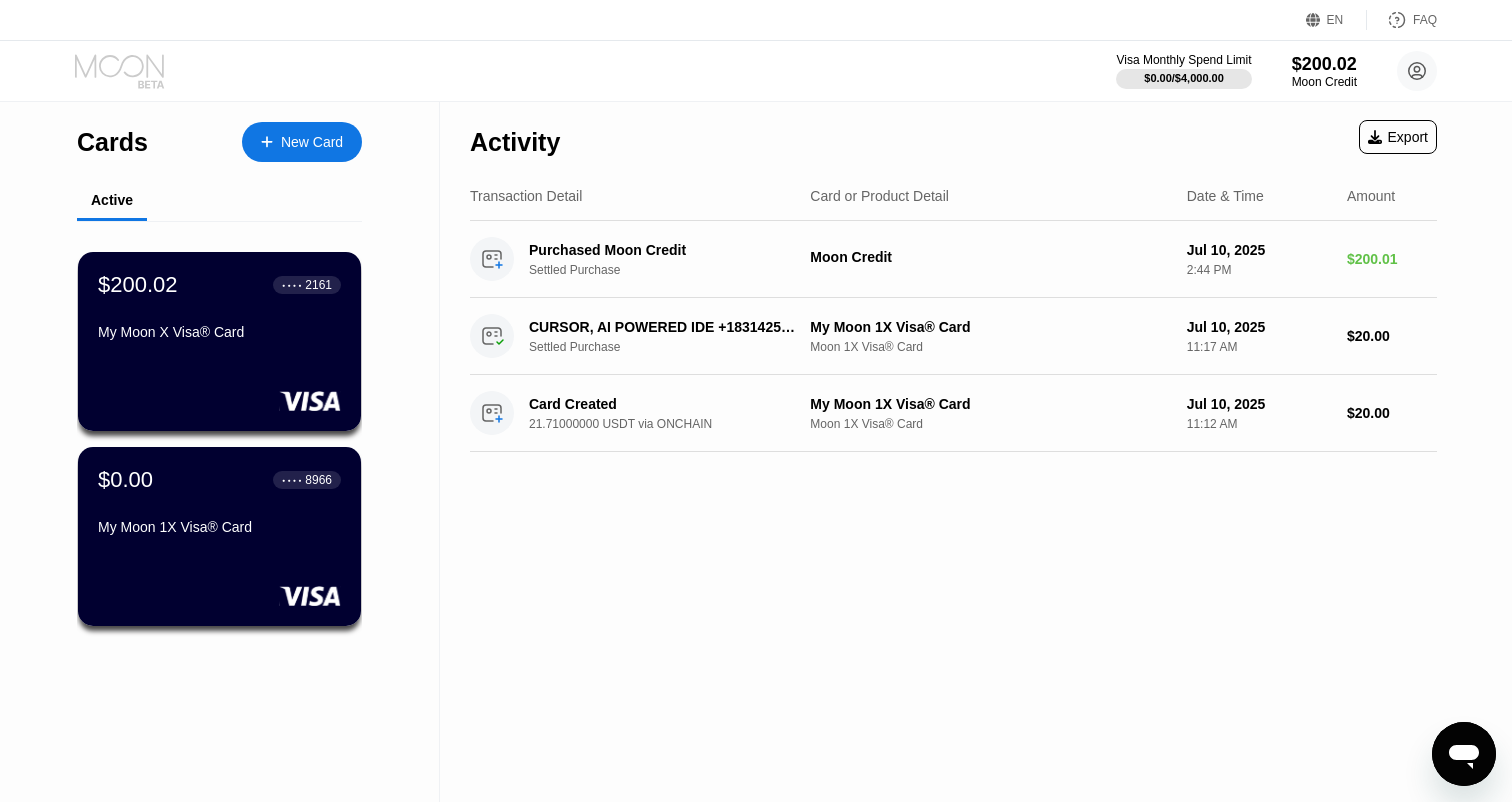 click 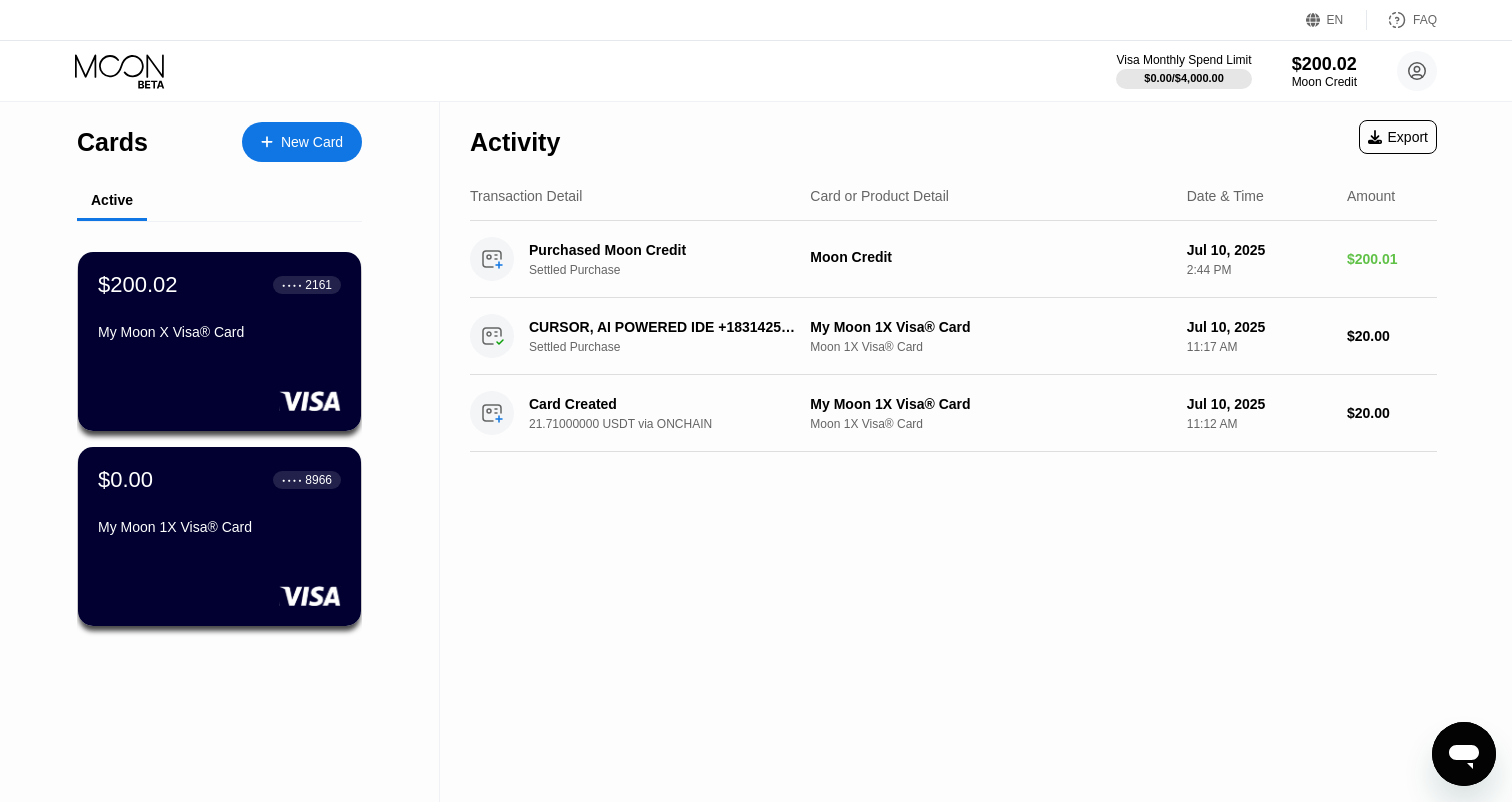 click on "Cards" at bounding box center [112, 142] 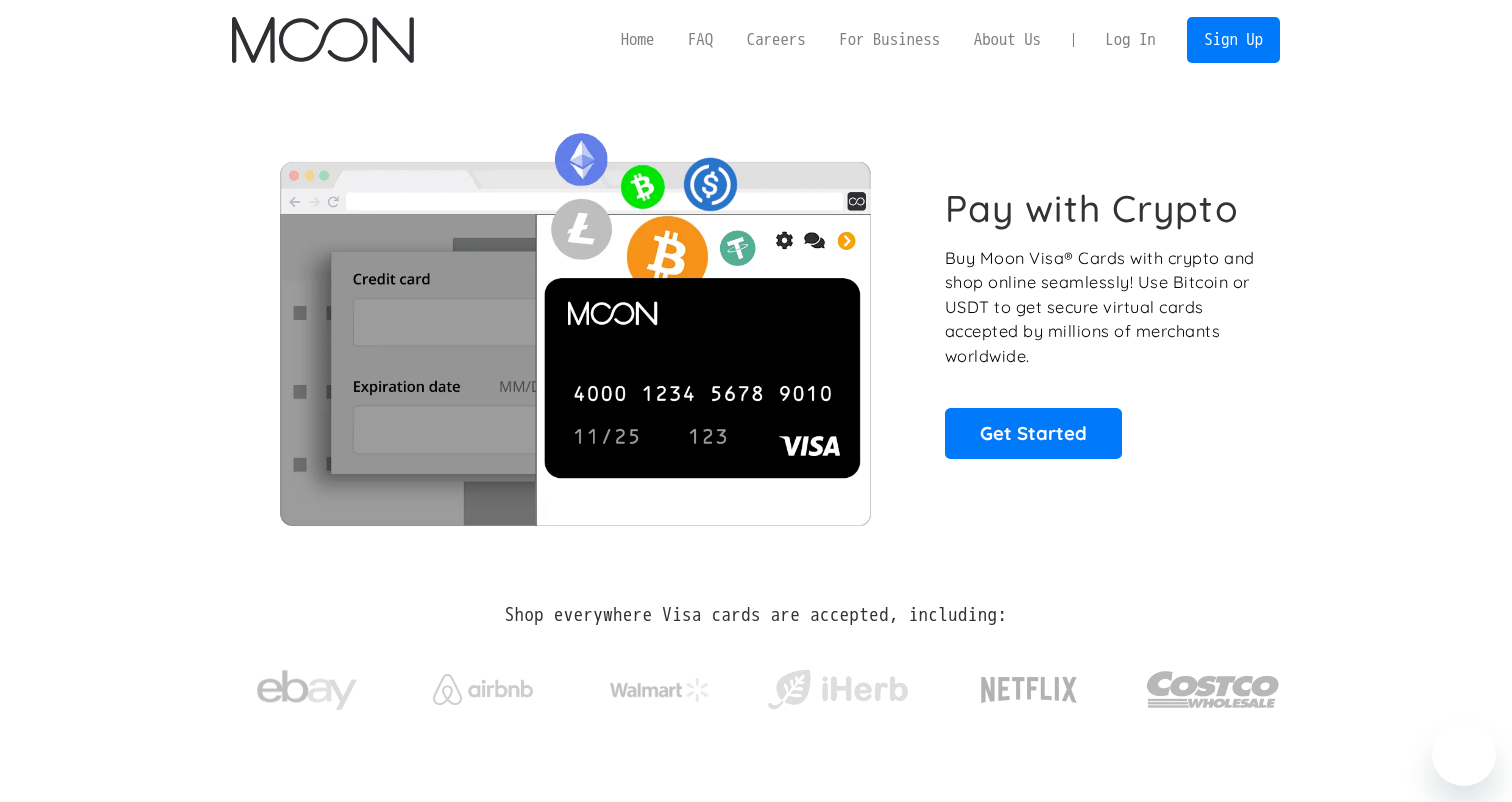 scroll, scrollTop: 0, scrollLeft: 0, axis: both 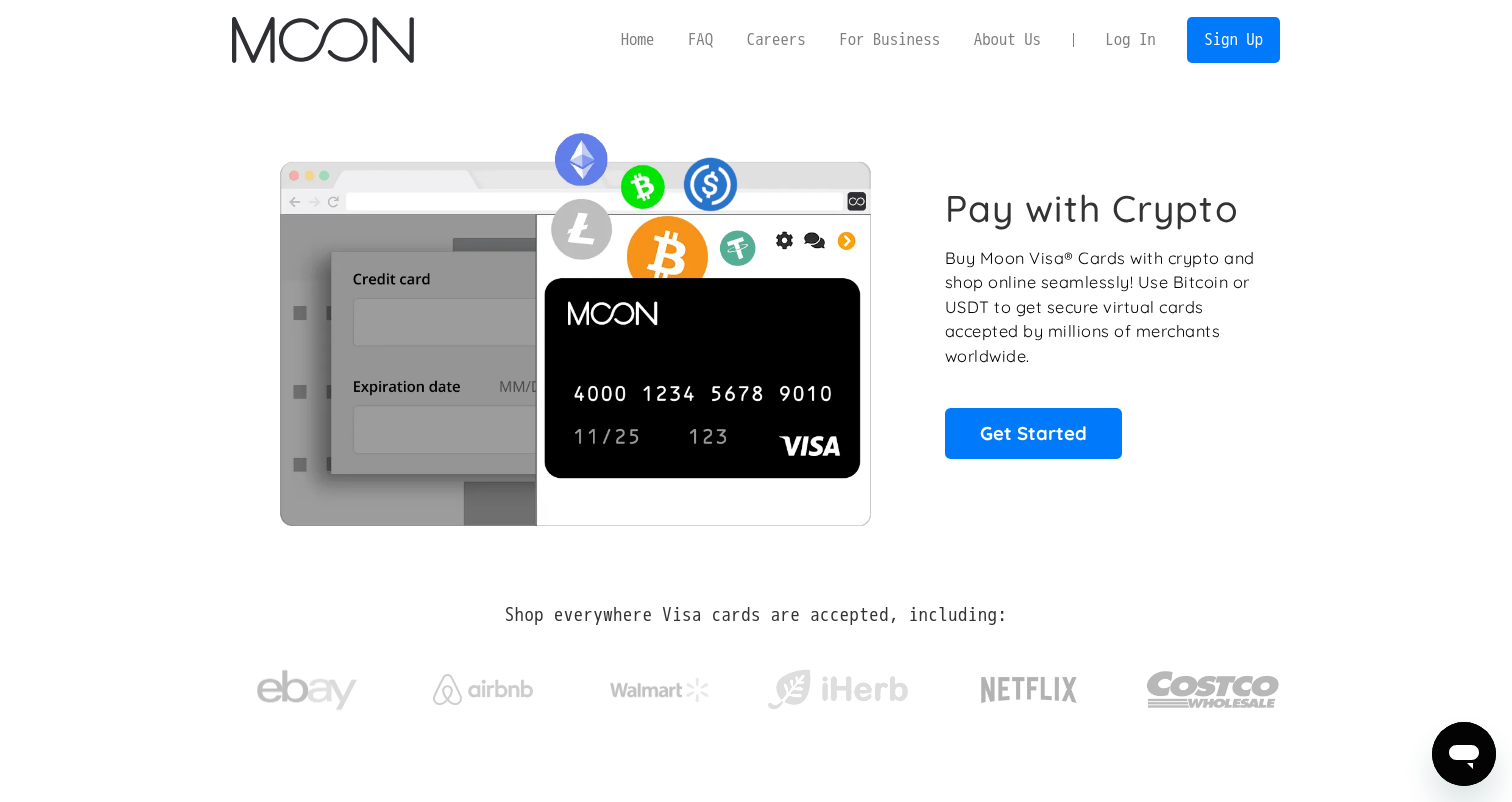 click on "Log In" at bounding box center [1130, 40] 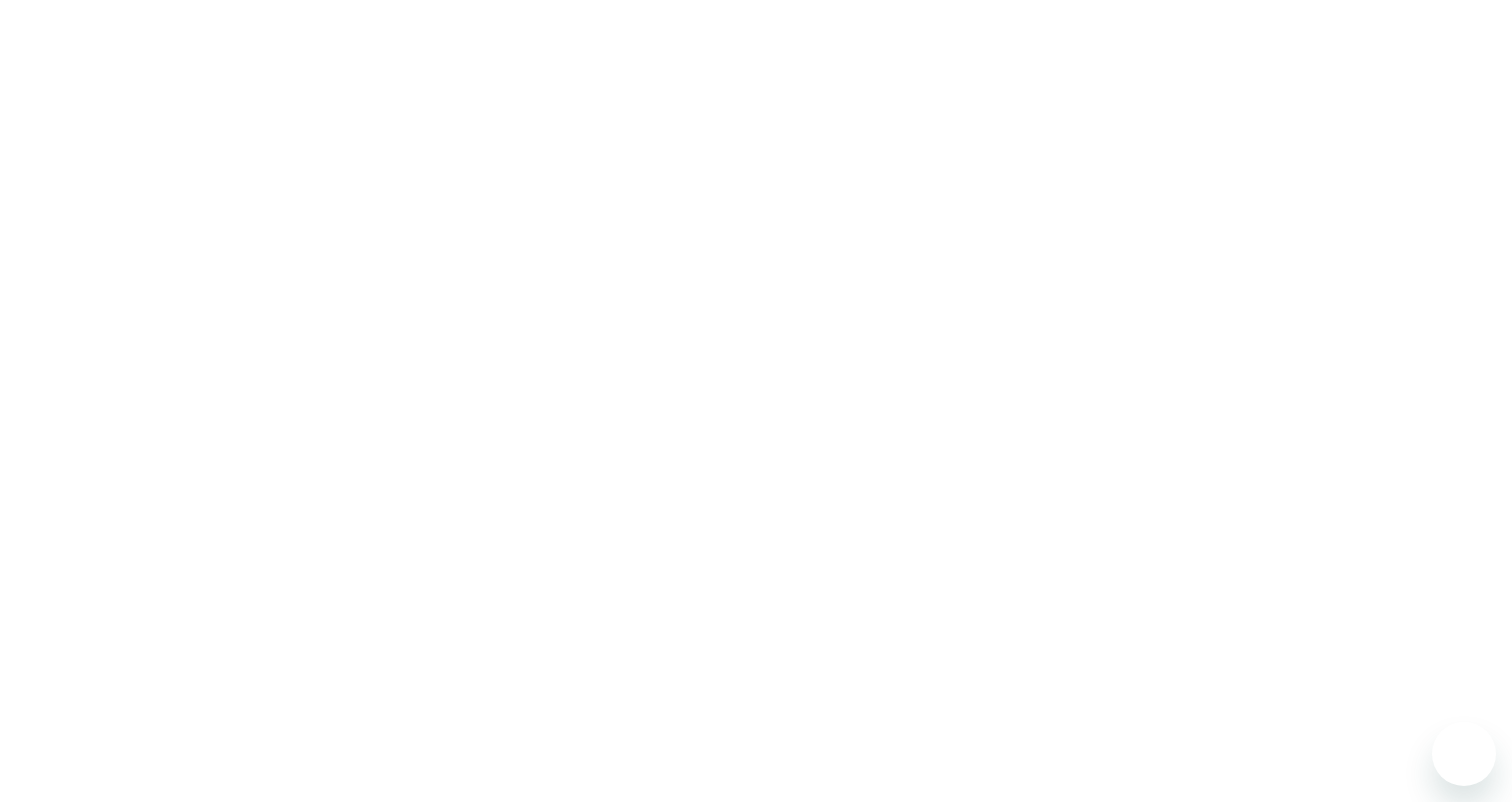 scroll, scrollTop: 0, scrollLeft: 0, axis: both 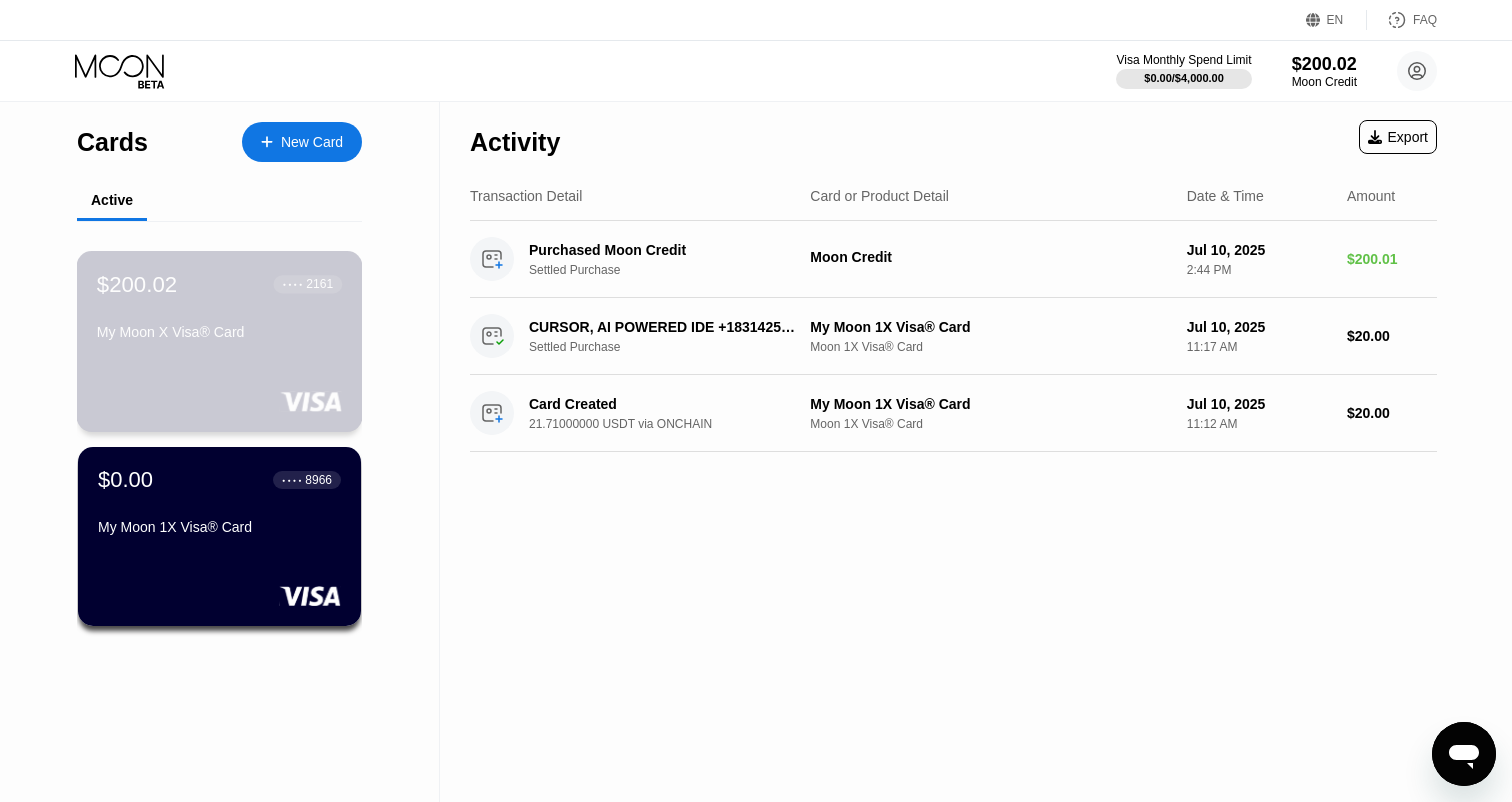 click on "$200.02 ● ● ● ● 2161 My Moon X Visa® Card" at bounding box center (219, 309) 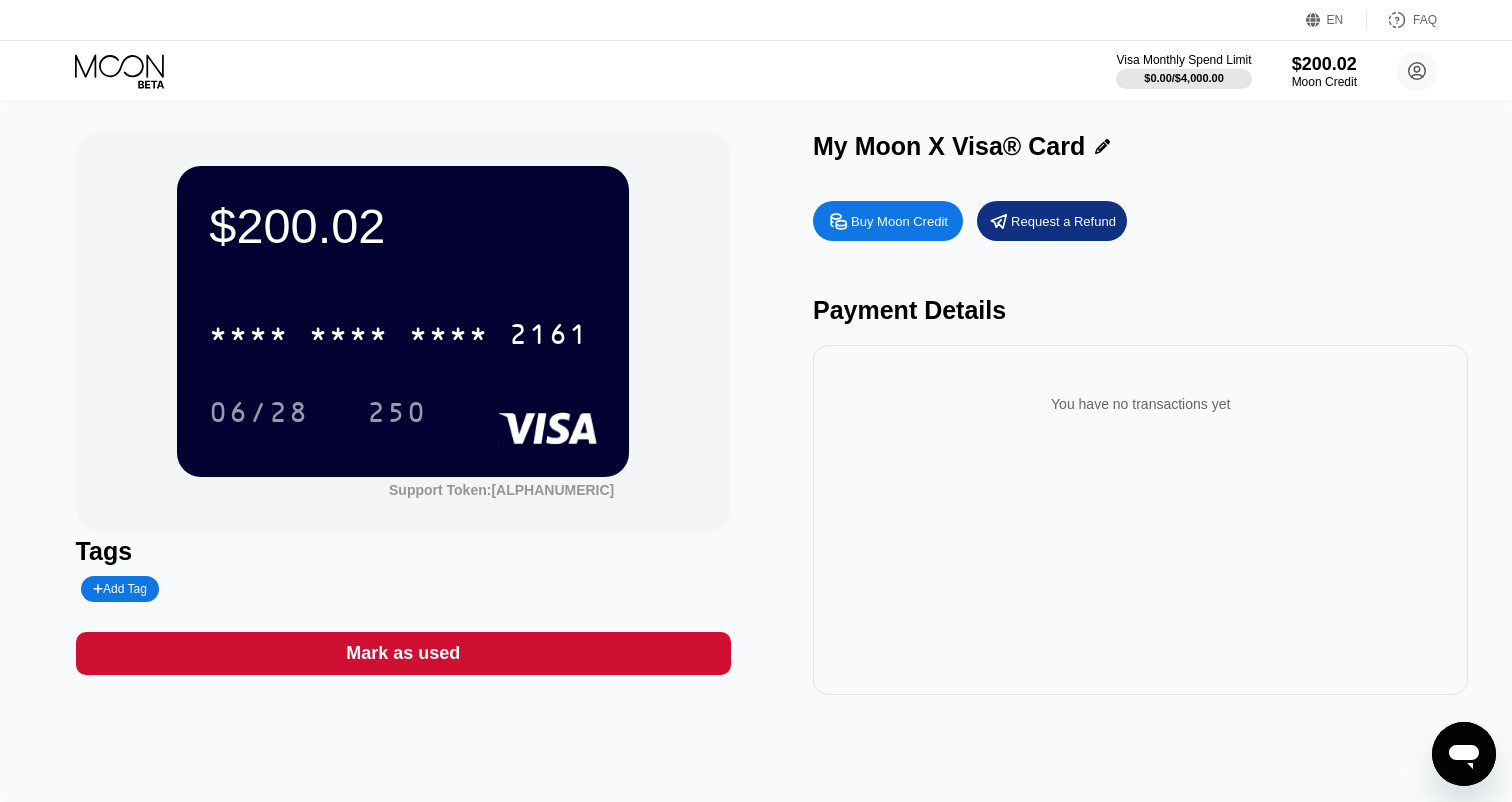scroll, scrollTop: 0, scrollLeft: 0, axis: both 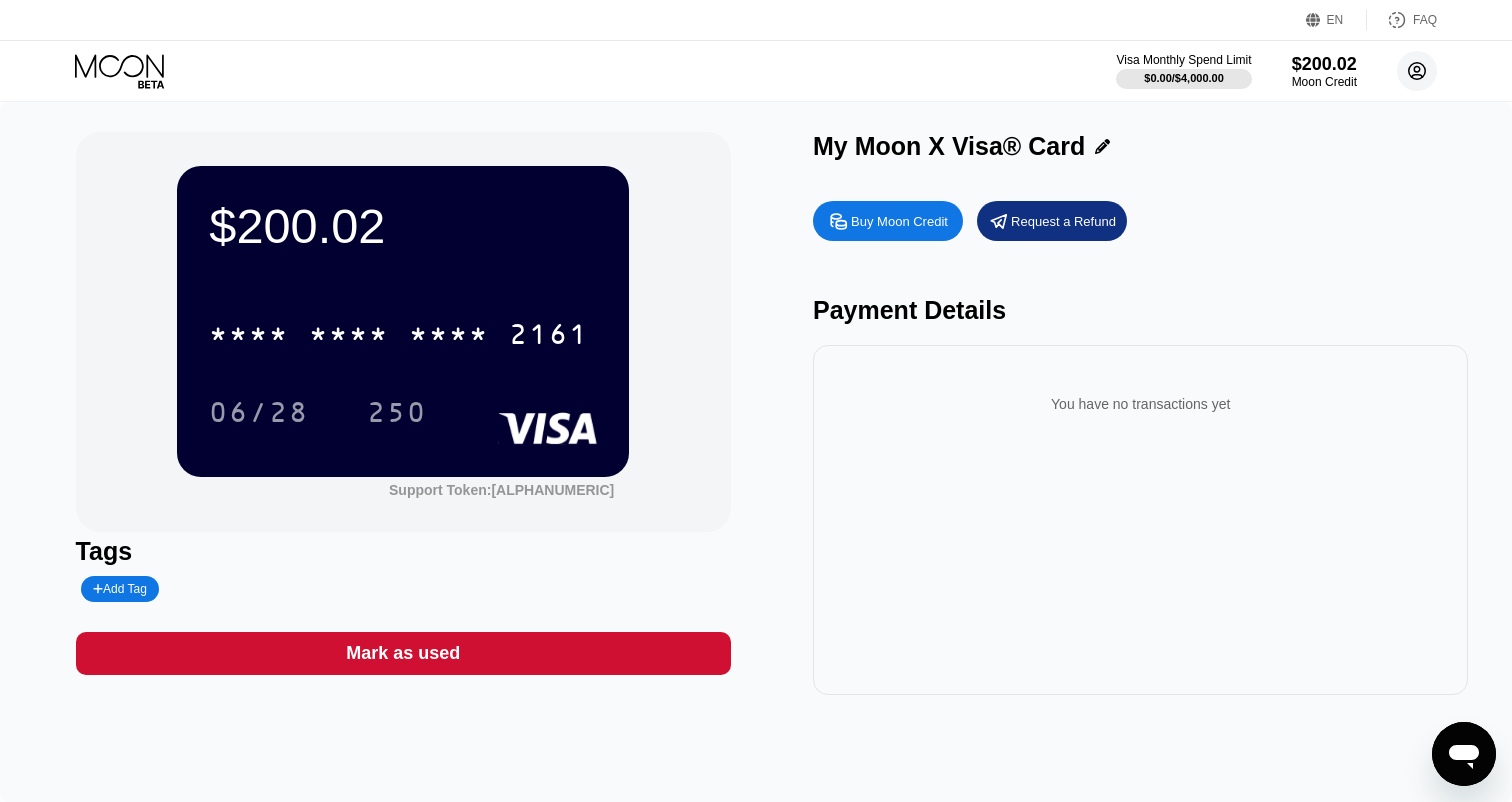 click 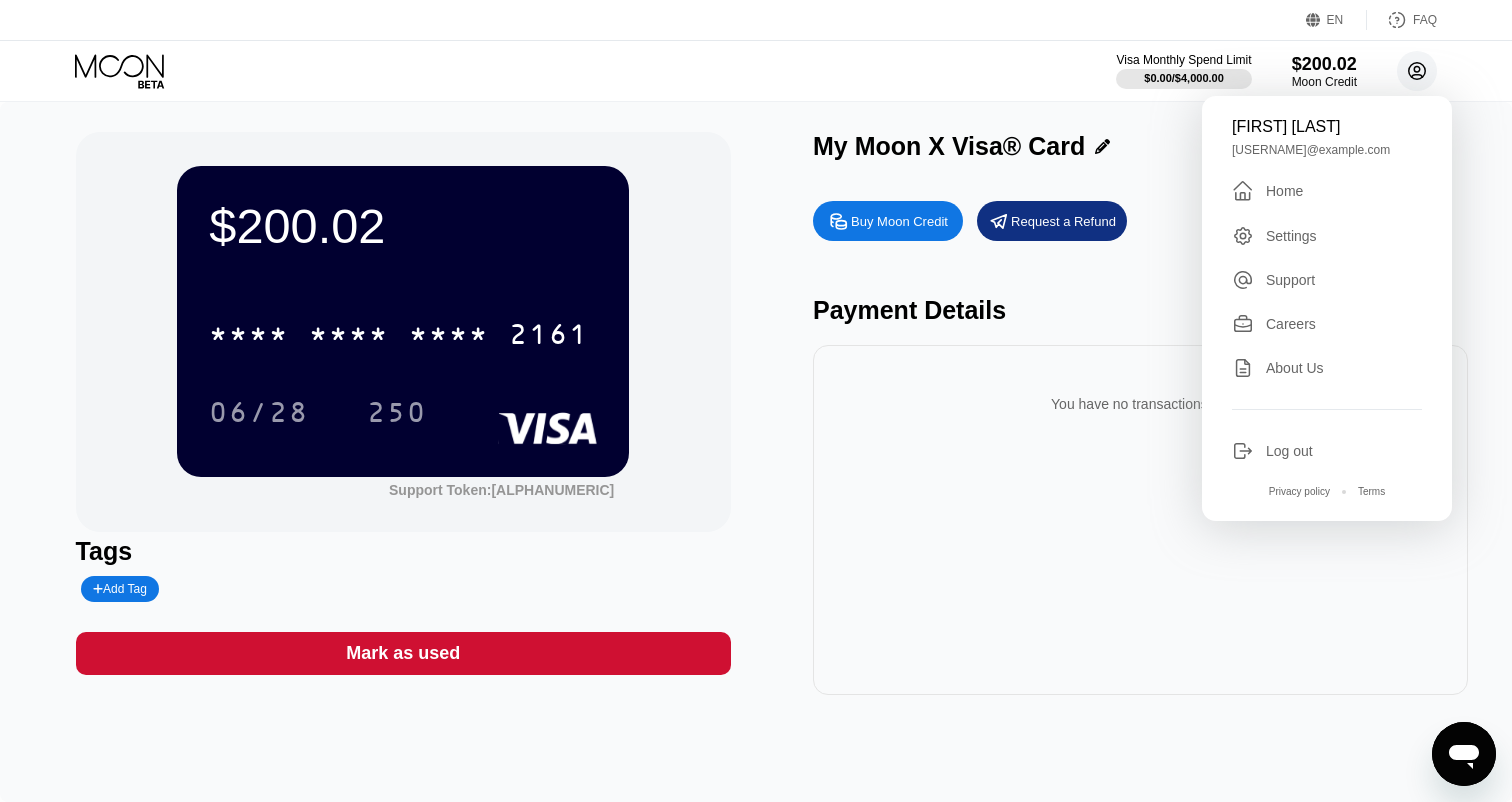 click 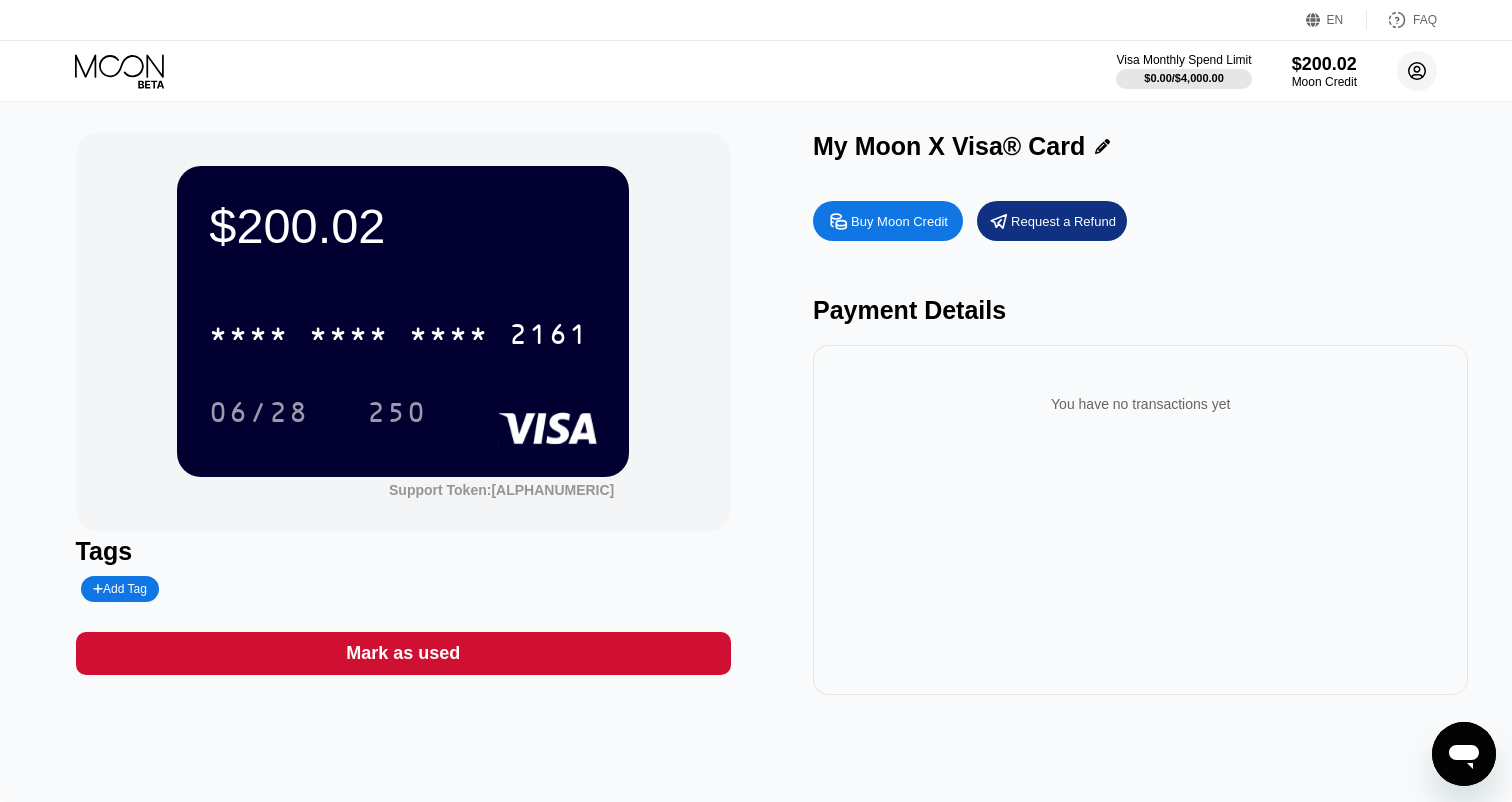 click 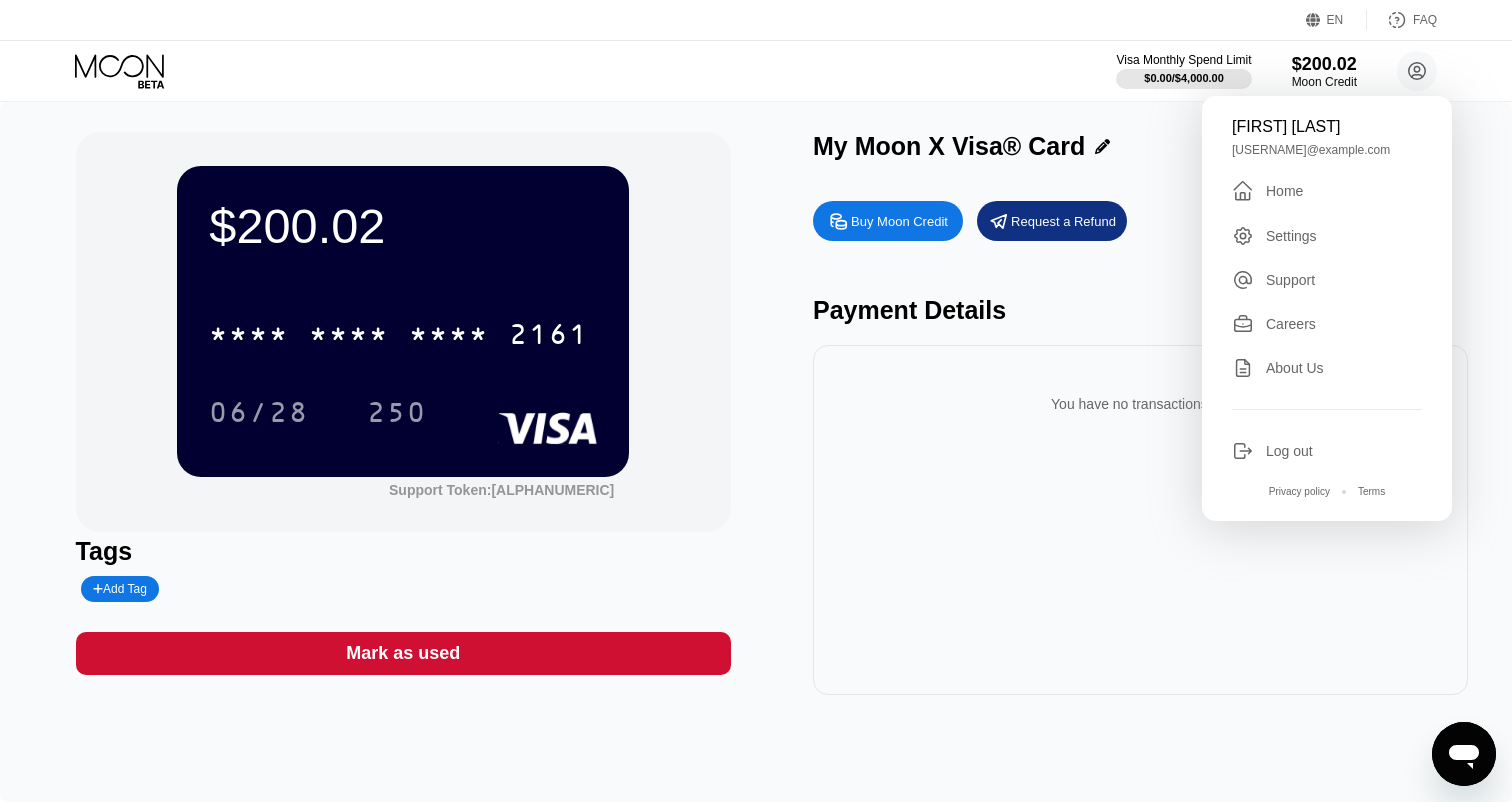 click on "Careers" at bounding box center [1291, 324] 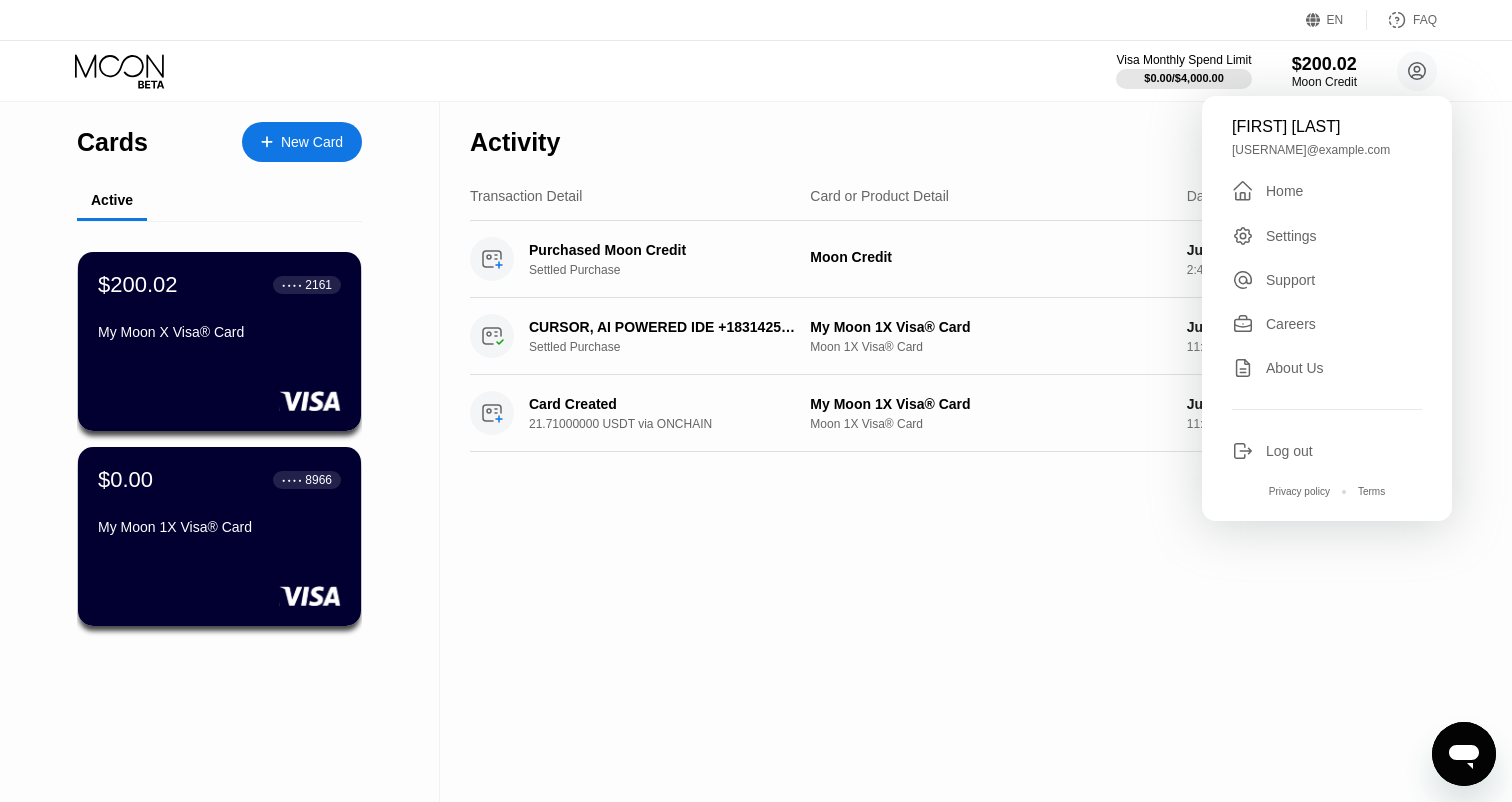 scroll, scrollTop: 0, scrollLeft: 0, axis: both 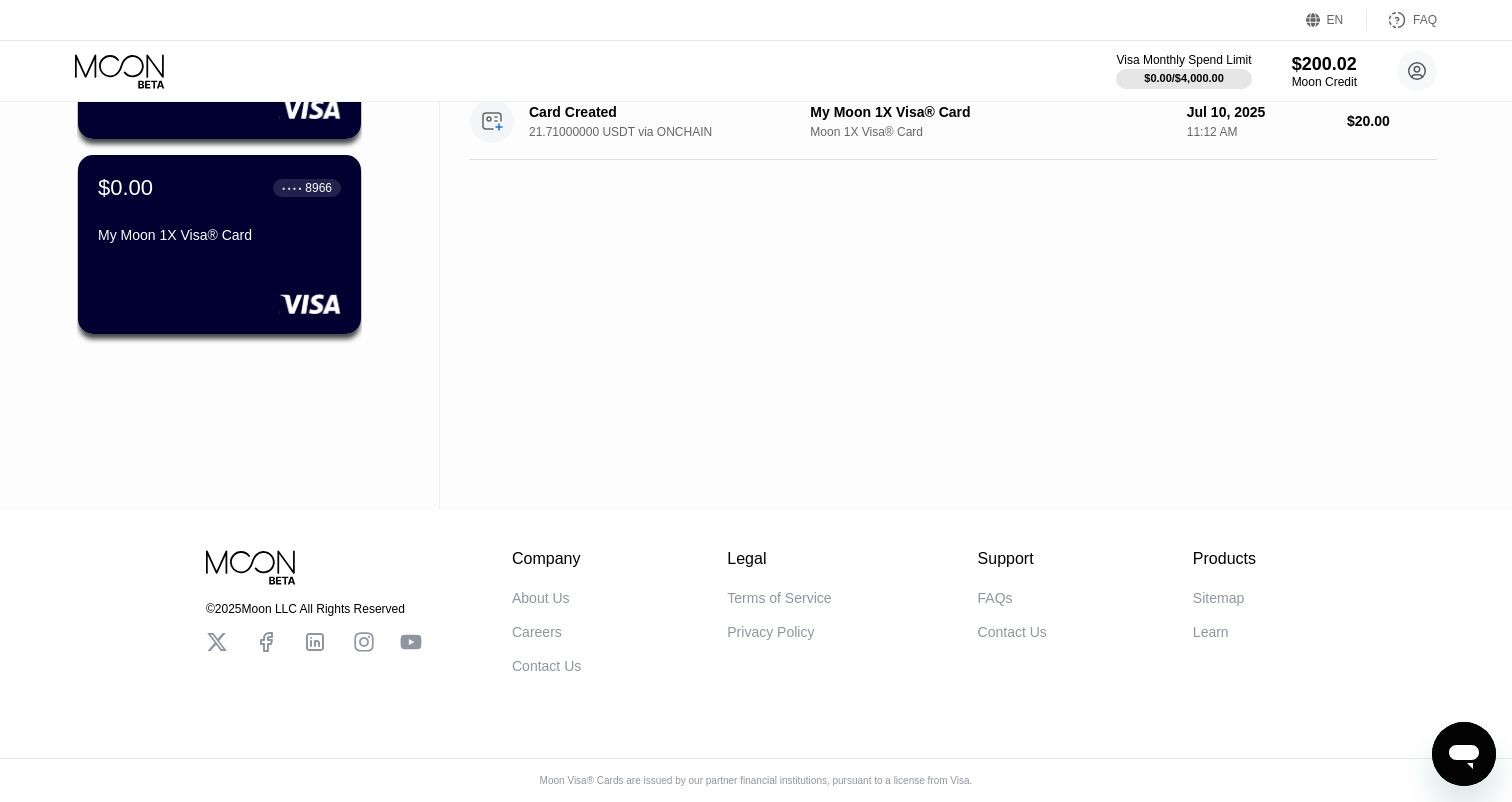 click on "Support" at bounding box center (1012, 559) 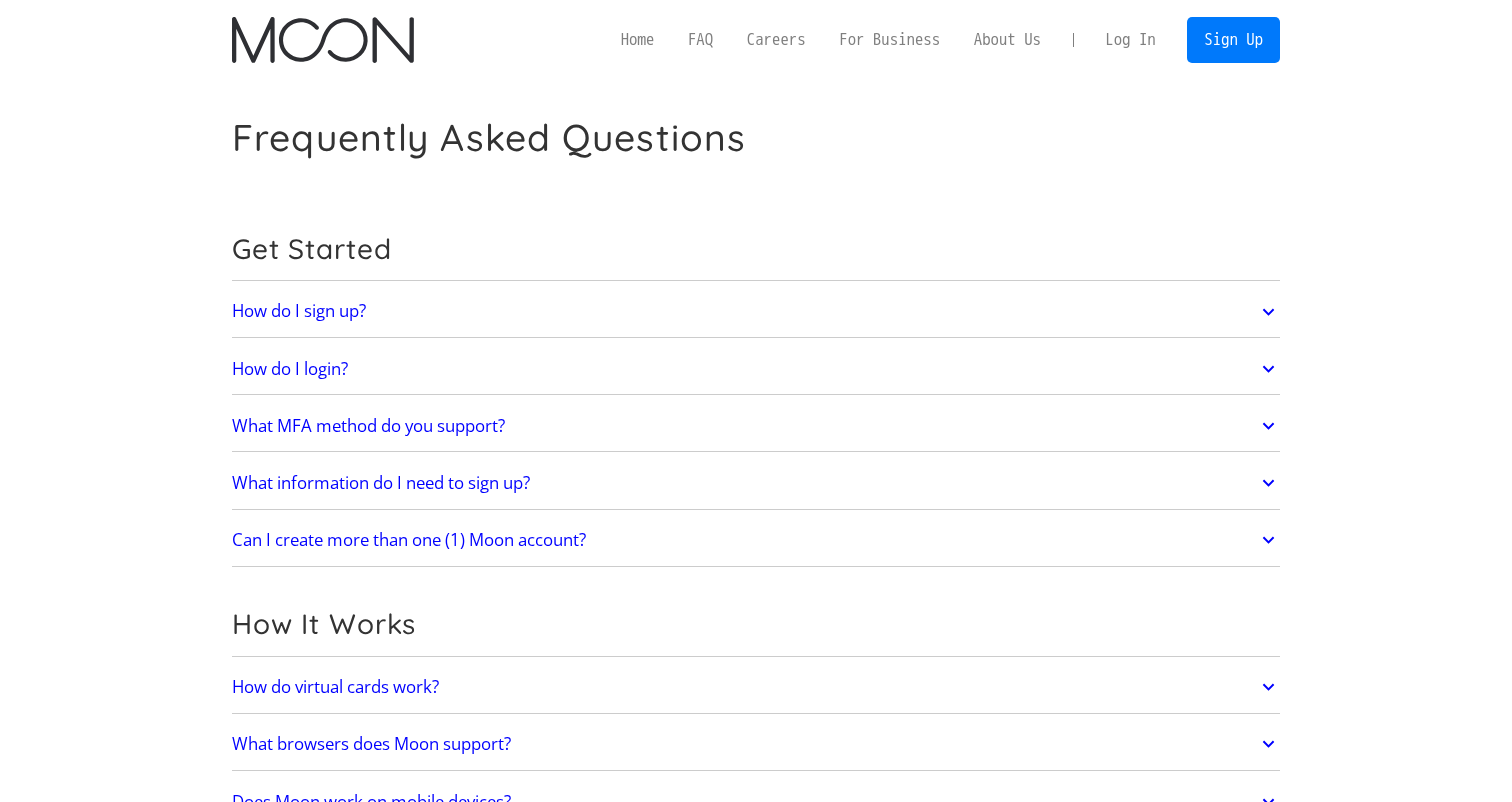 scroll, scrollTop: 0, scrollLeft: 0, axis: both 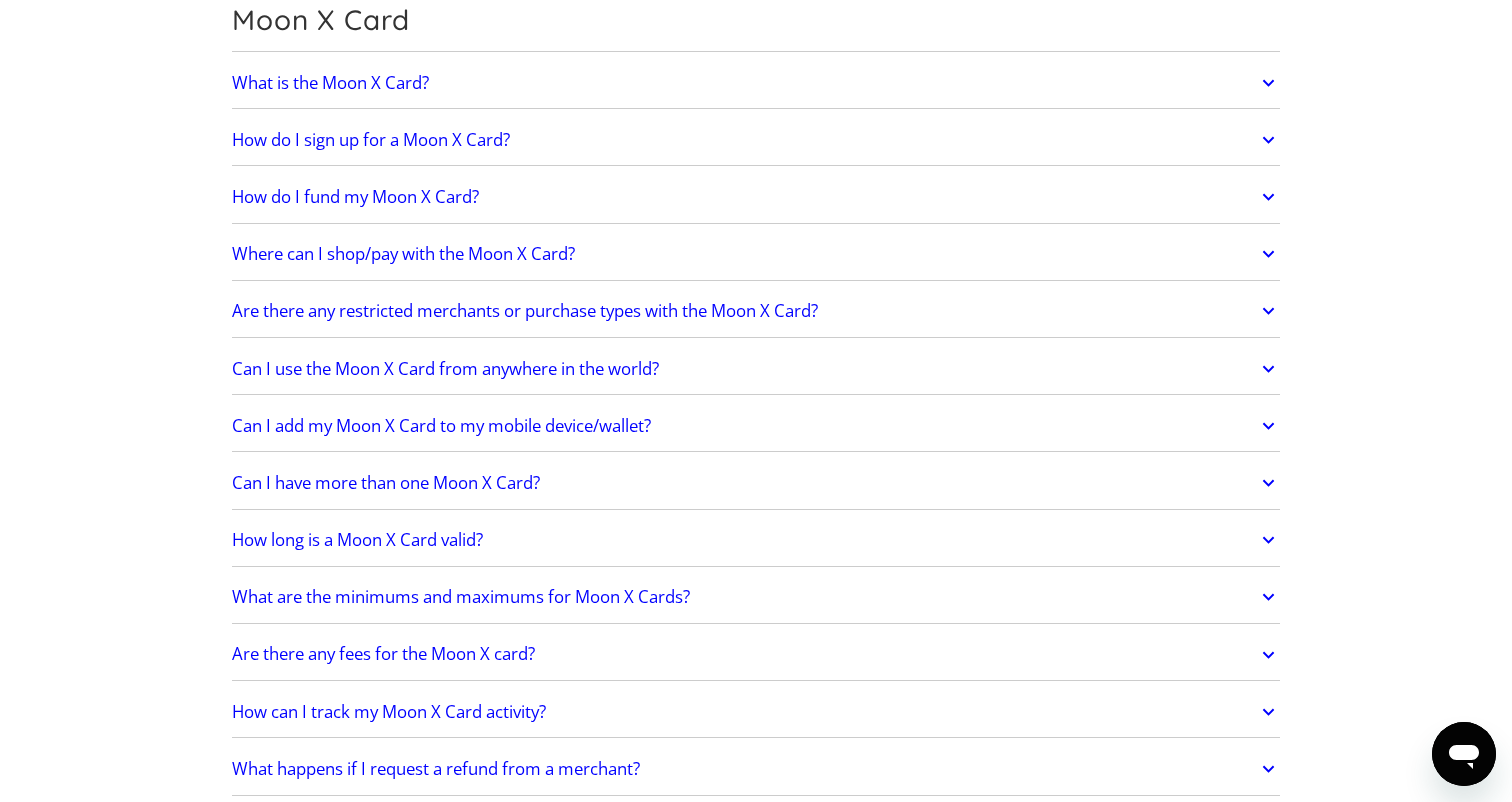 click on "Where can I shop/pay with the Moon X Card?" at bounding box center (403, 254) 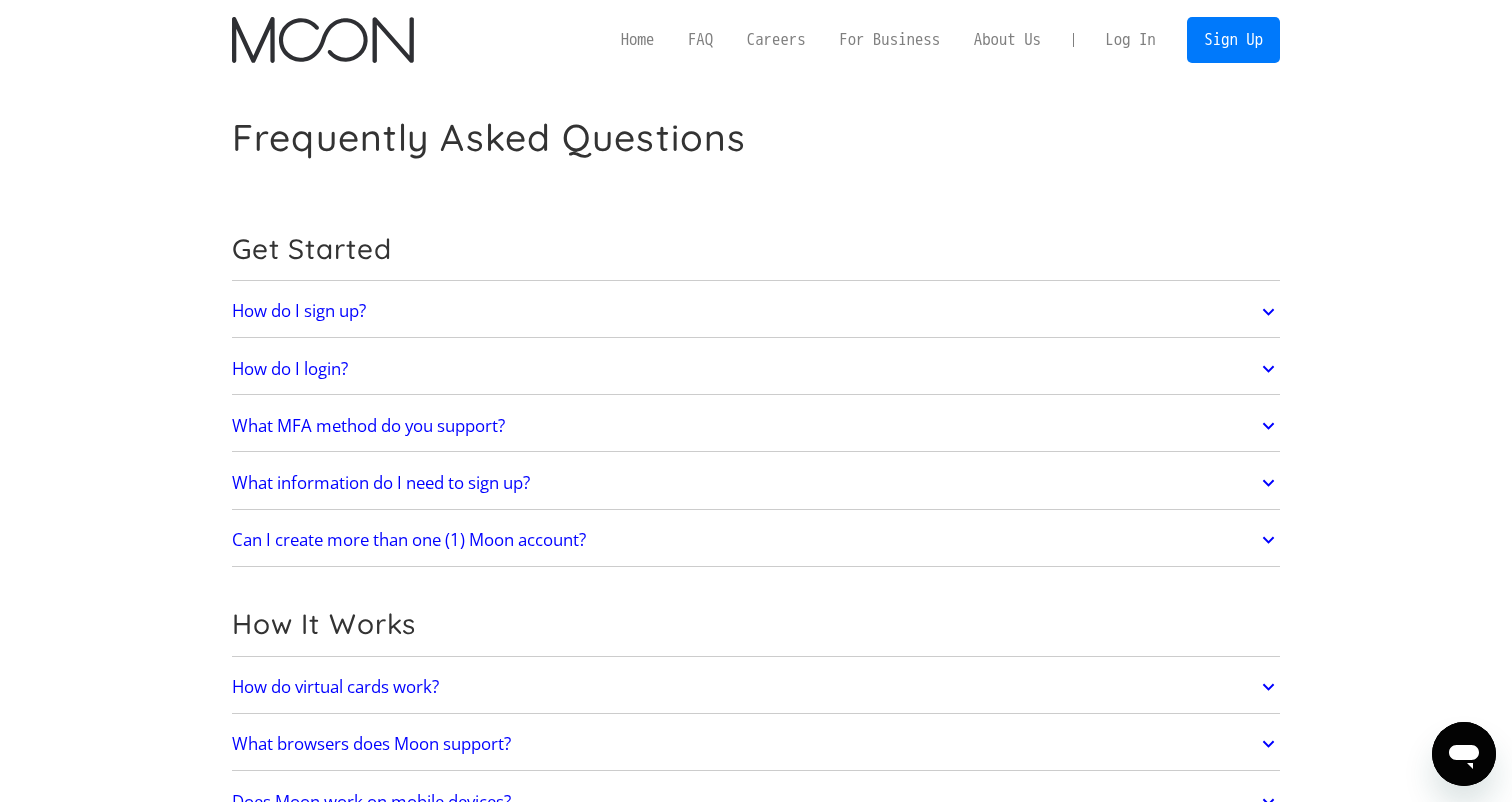 scroll, scrollTop: 0, scrollLeft: 0, axis: both 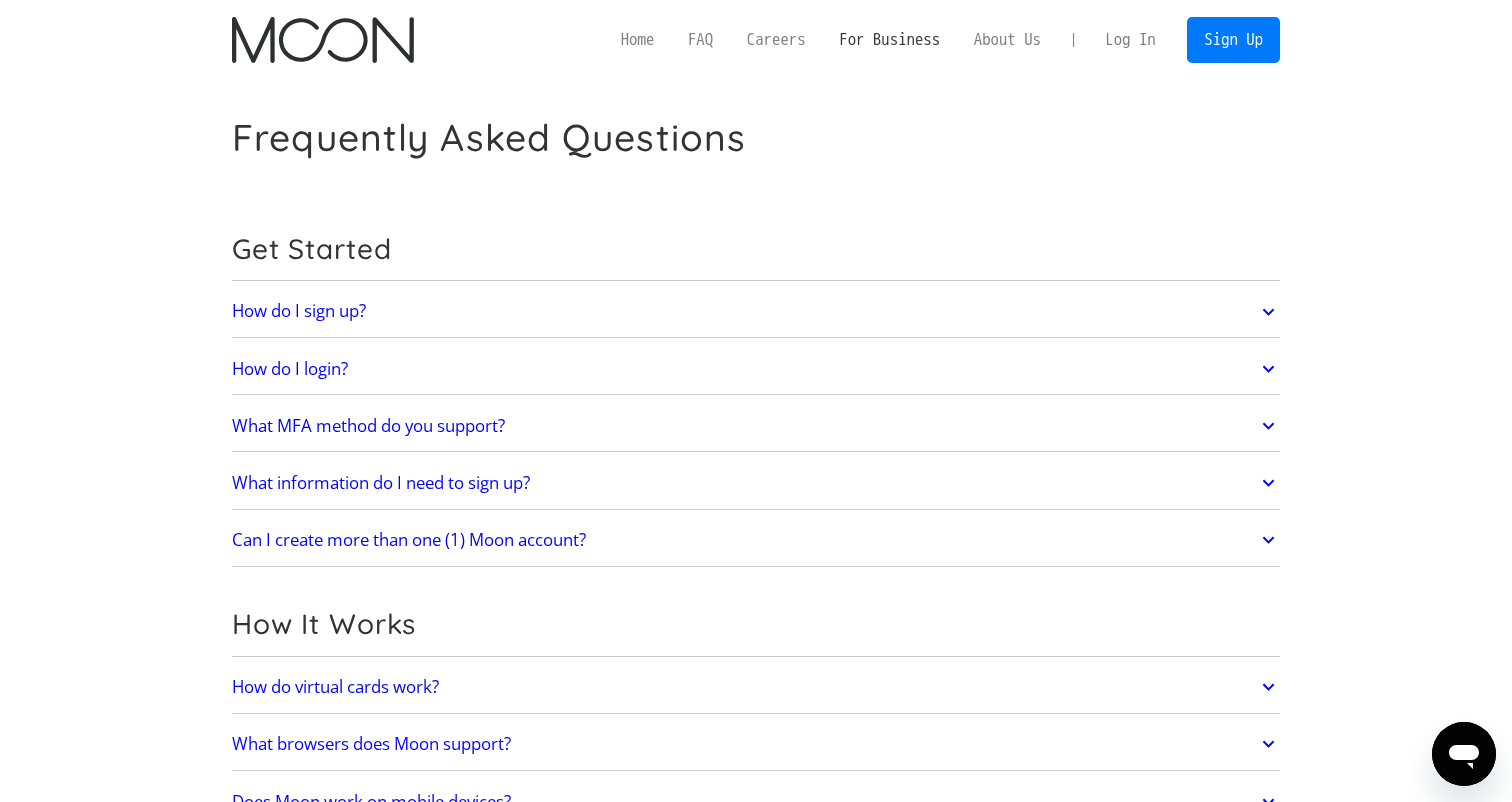 click on "For Business" at bounding box center (889, 39) 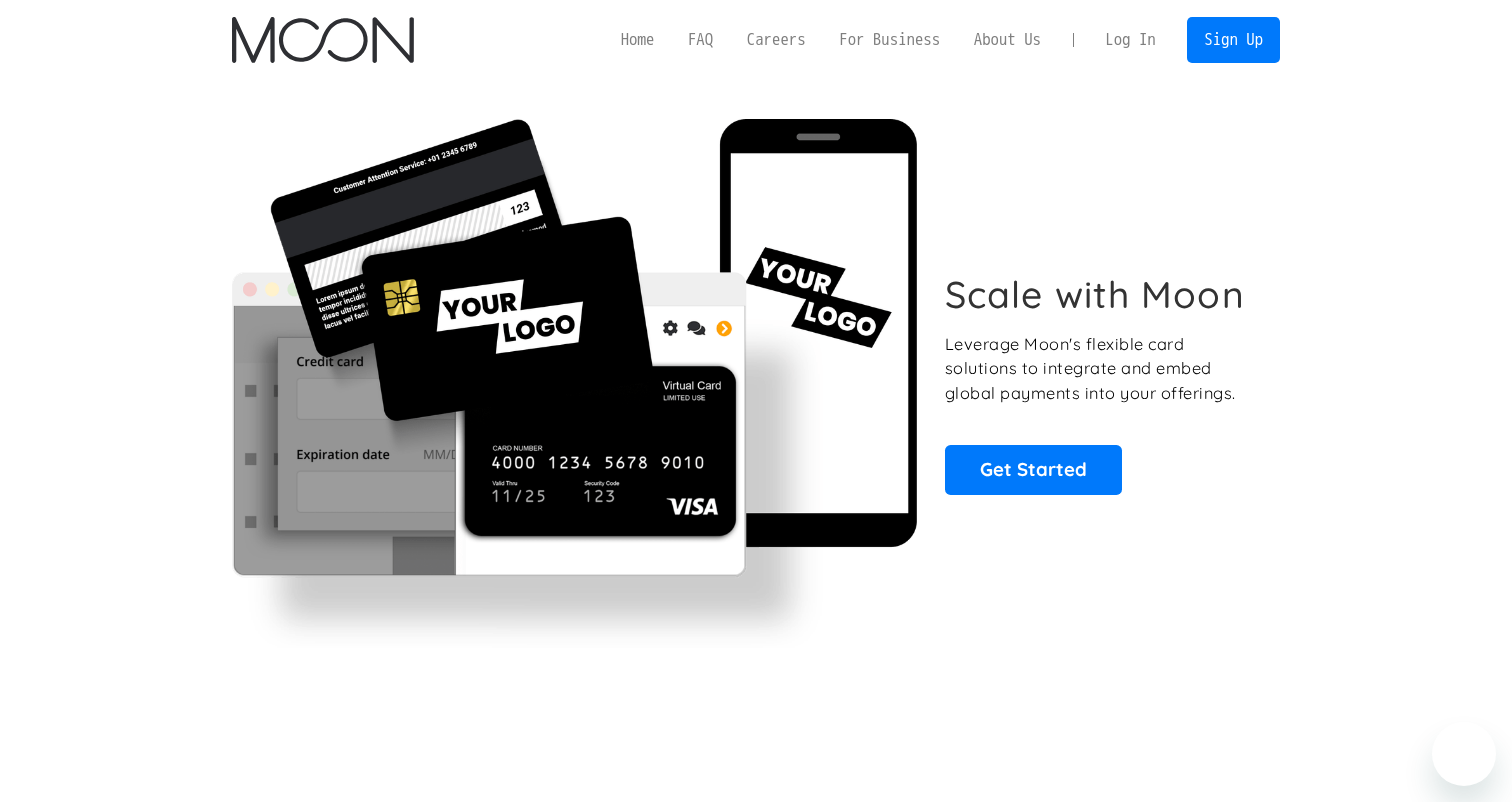 scroll, scrollTop: 0, scrollLeft: 0, axis: both 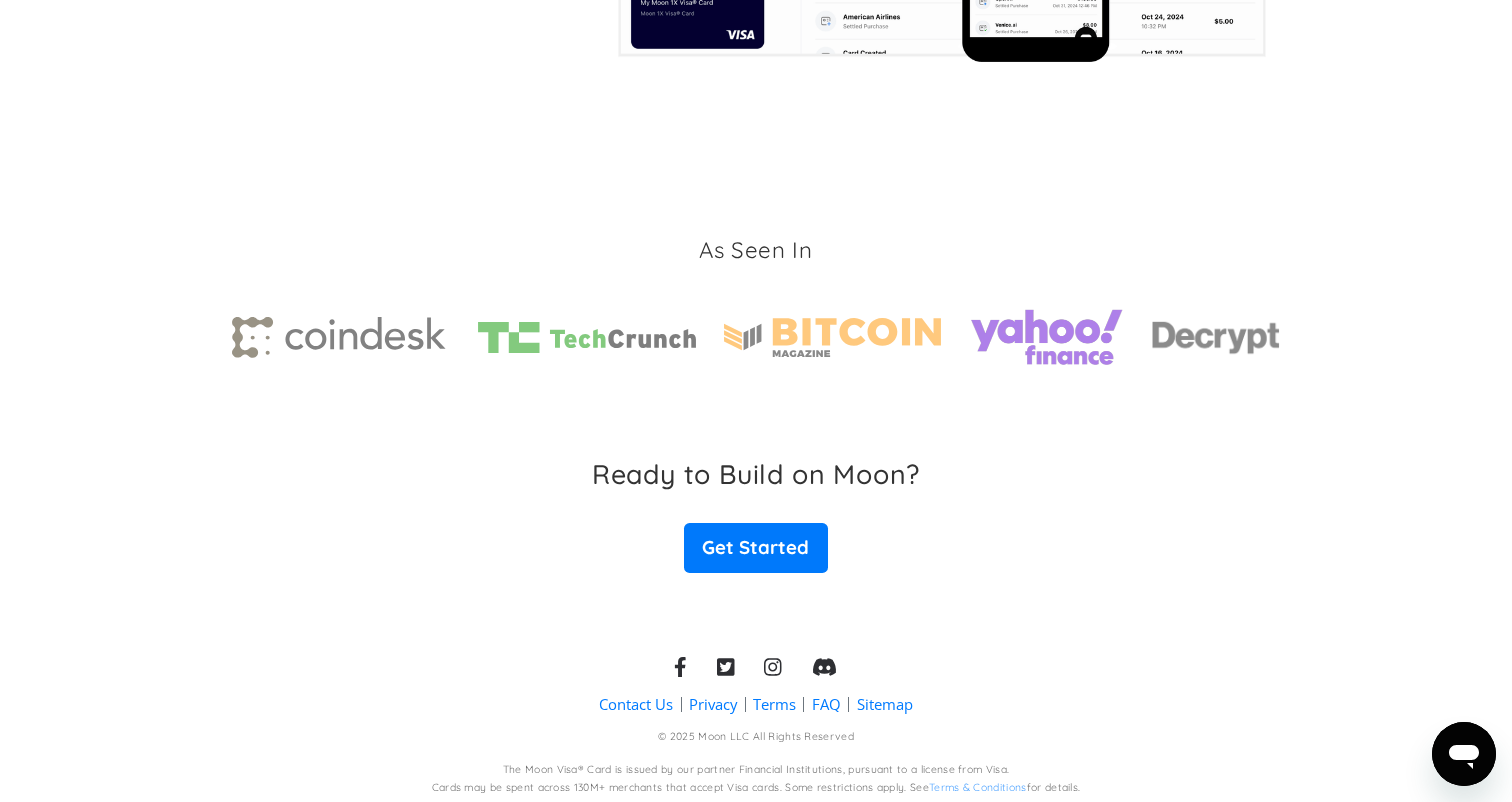 click at bounding box center (833, 337) 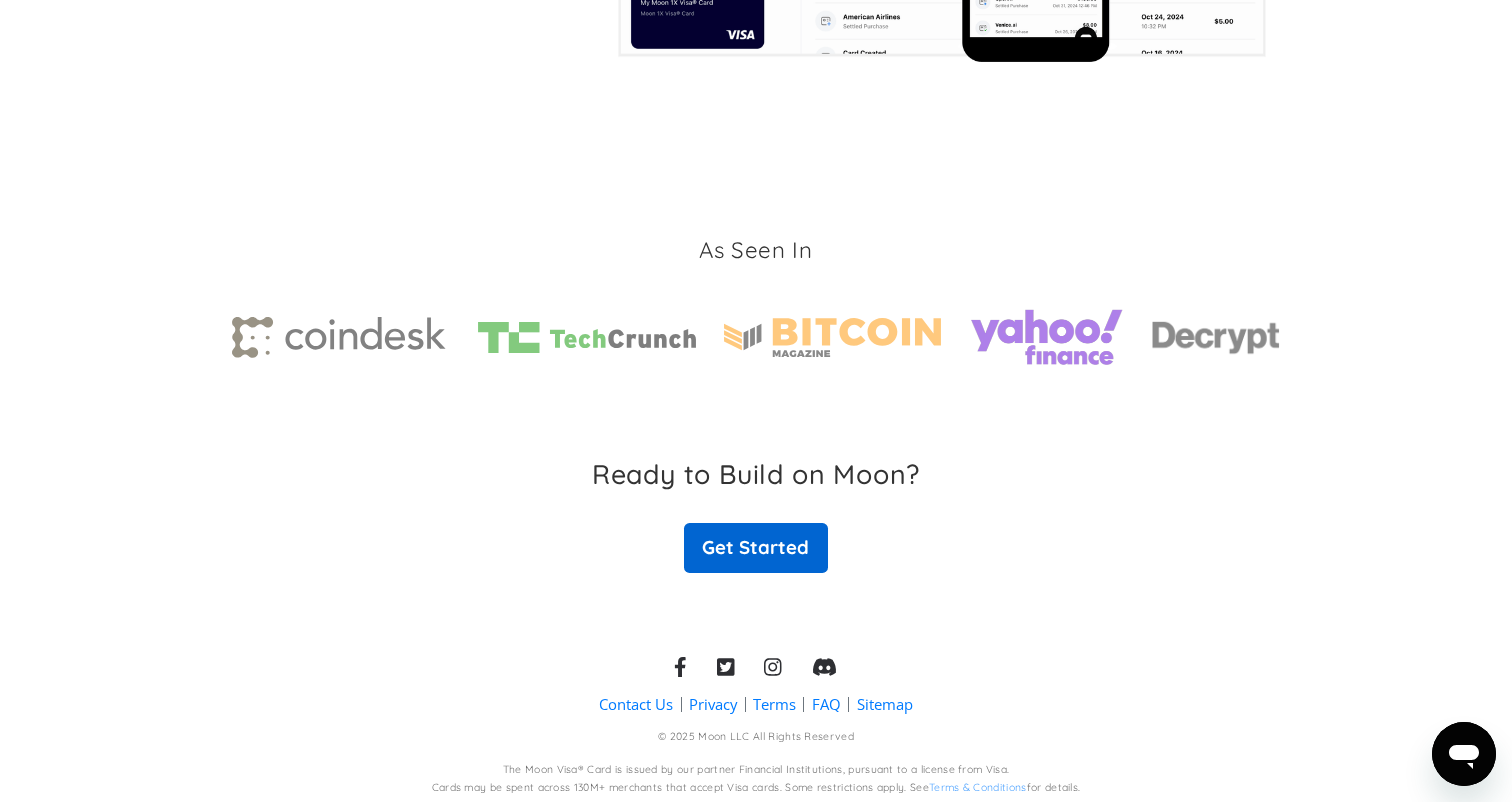 click on "Get Started" at bounding box center (756, 548) 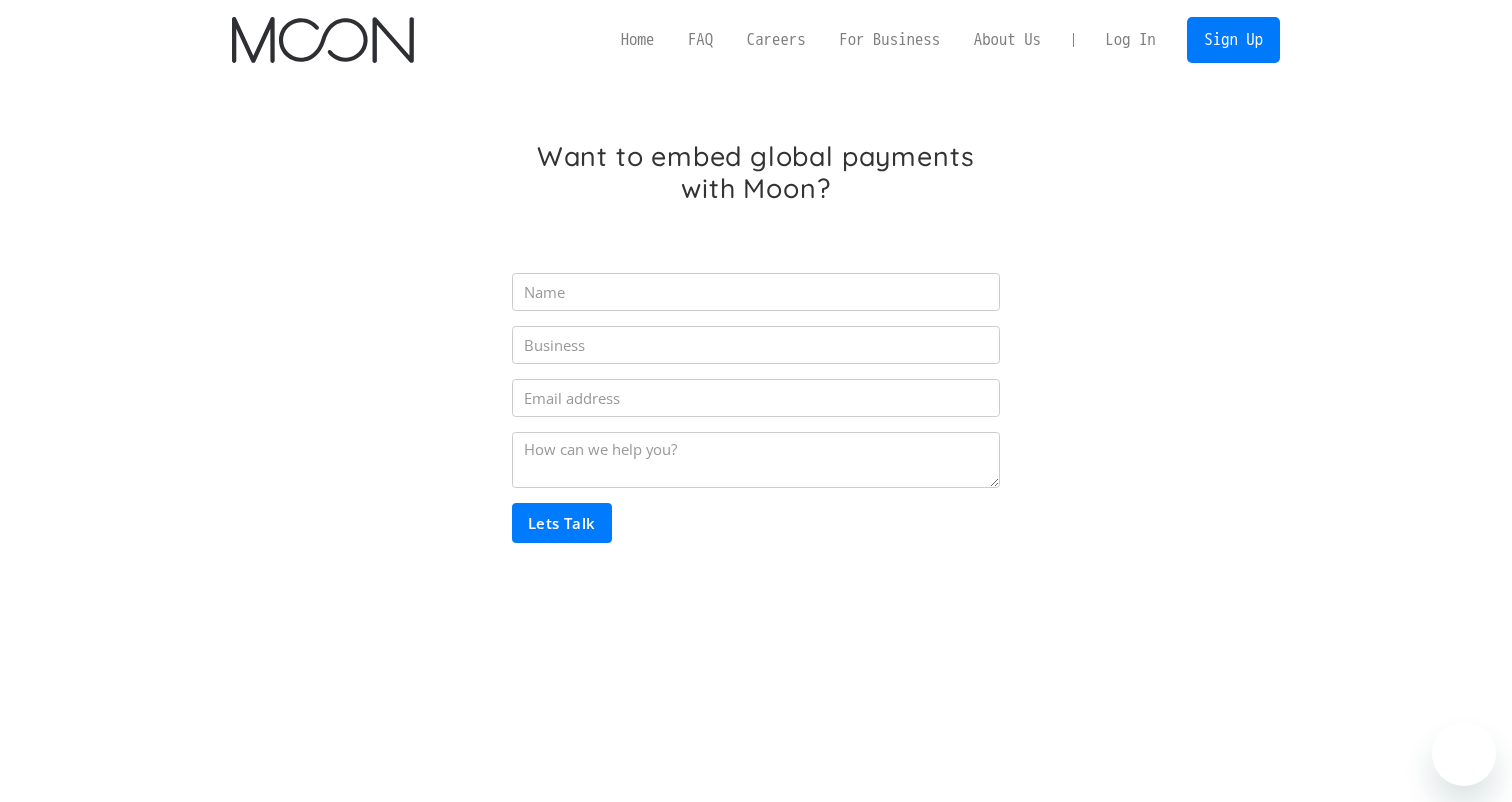 scroll, scrollTop: 0, scrollLeft: 0, axis: both 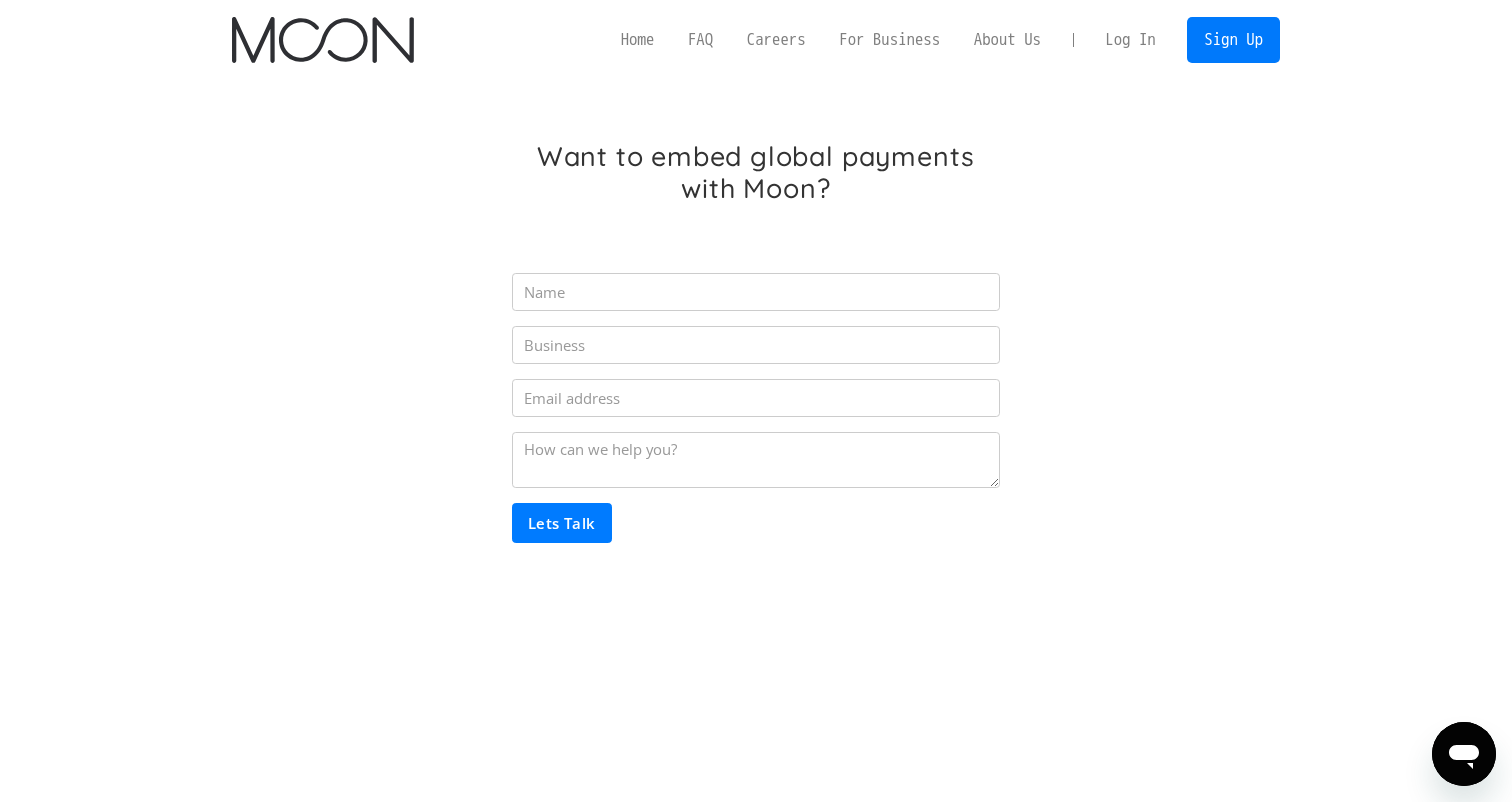 click on "Log In" at bounding box center [1130, 40] 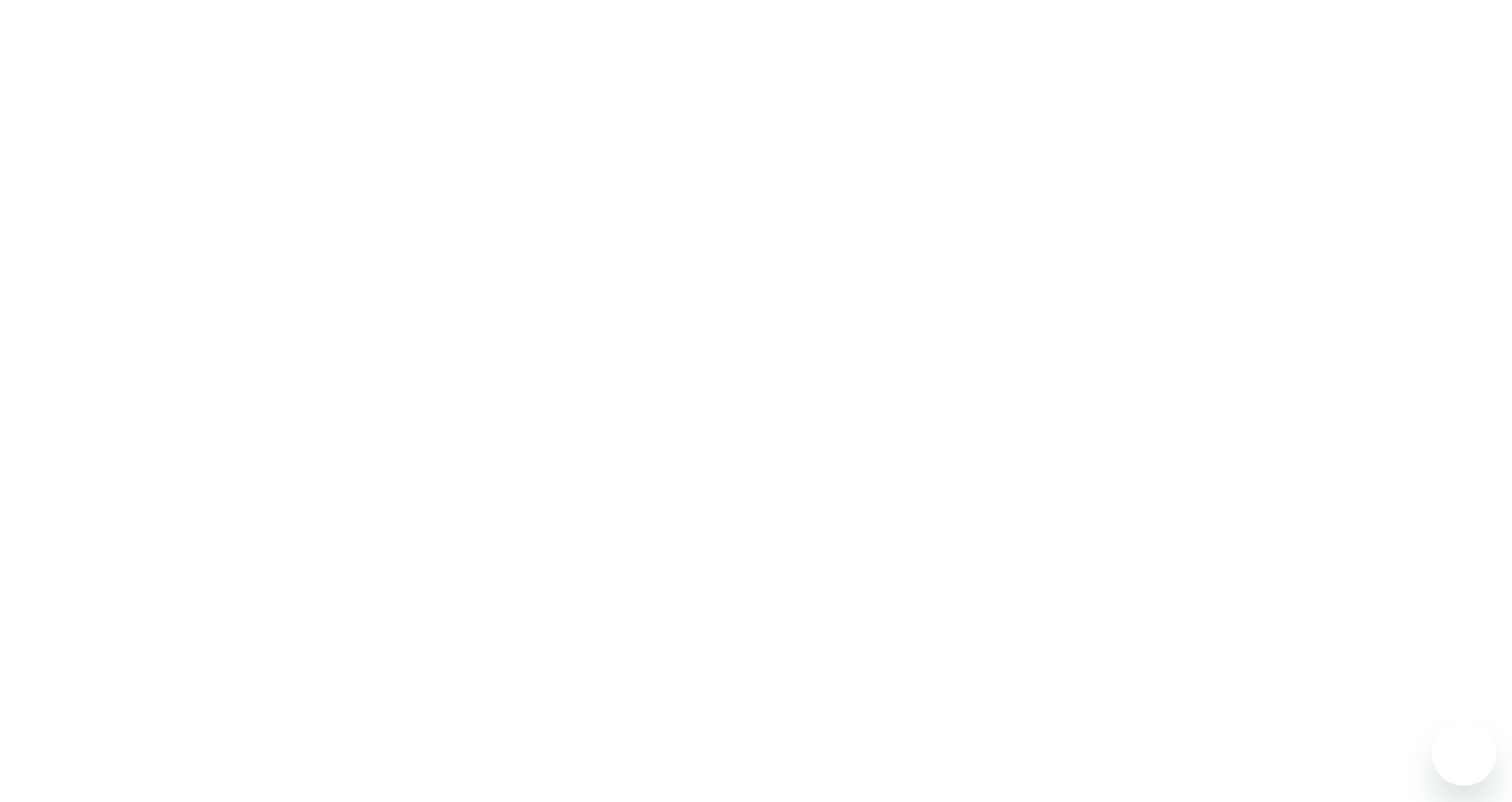 scroll, scrollTop: 0, scrollLeft: 0, axis: both 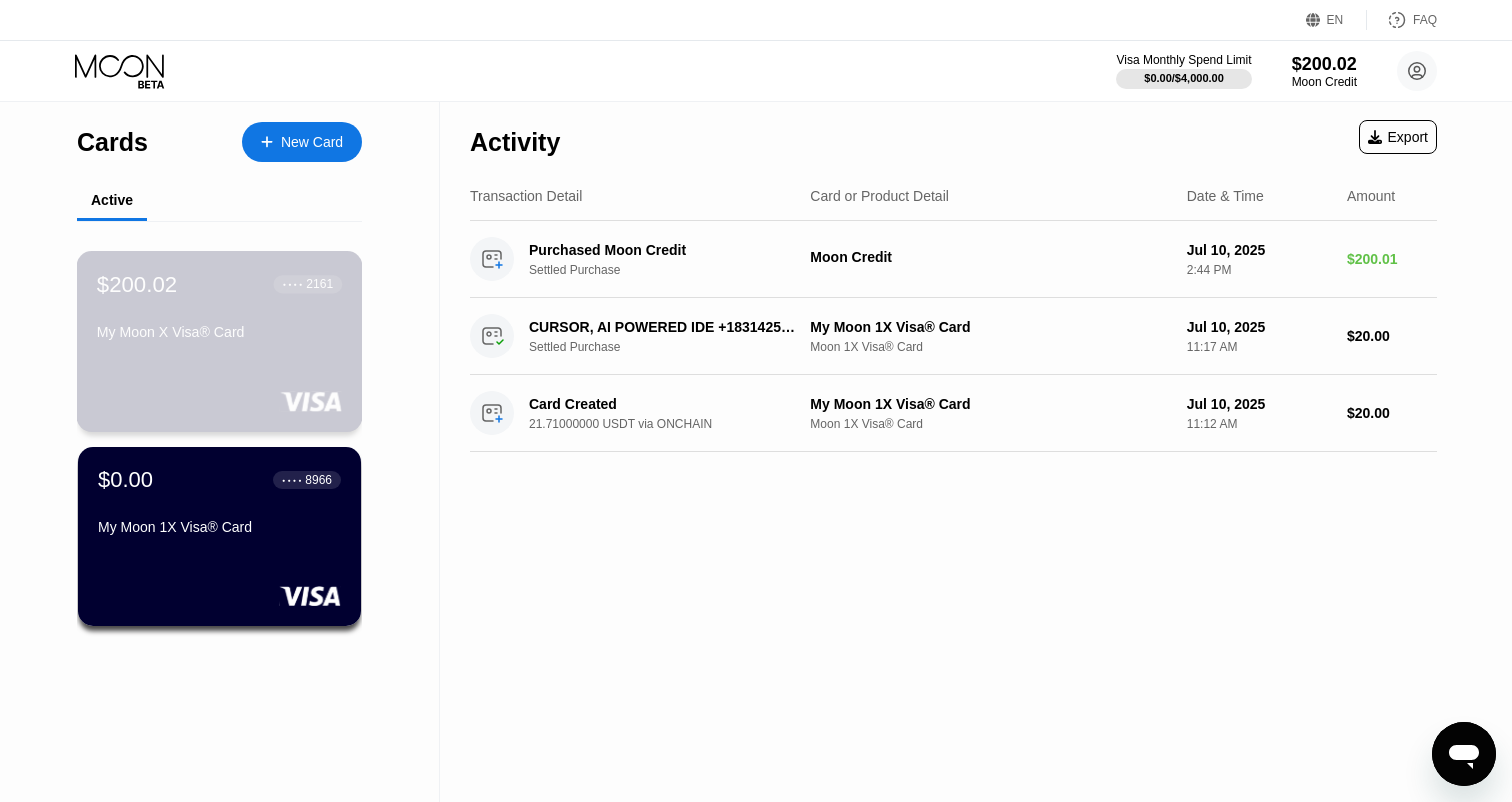click on "My Moon X Visa® Card" at bounding box center [219, 332] 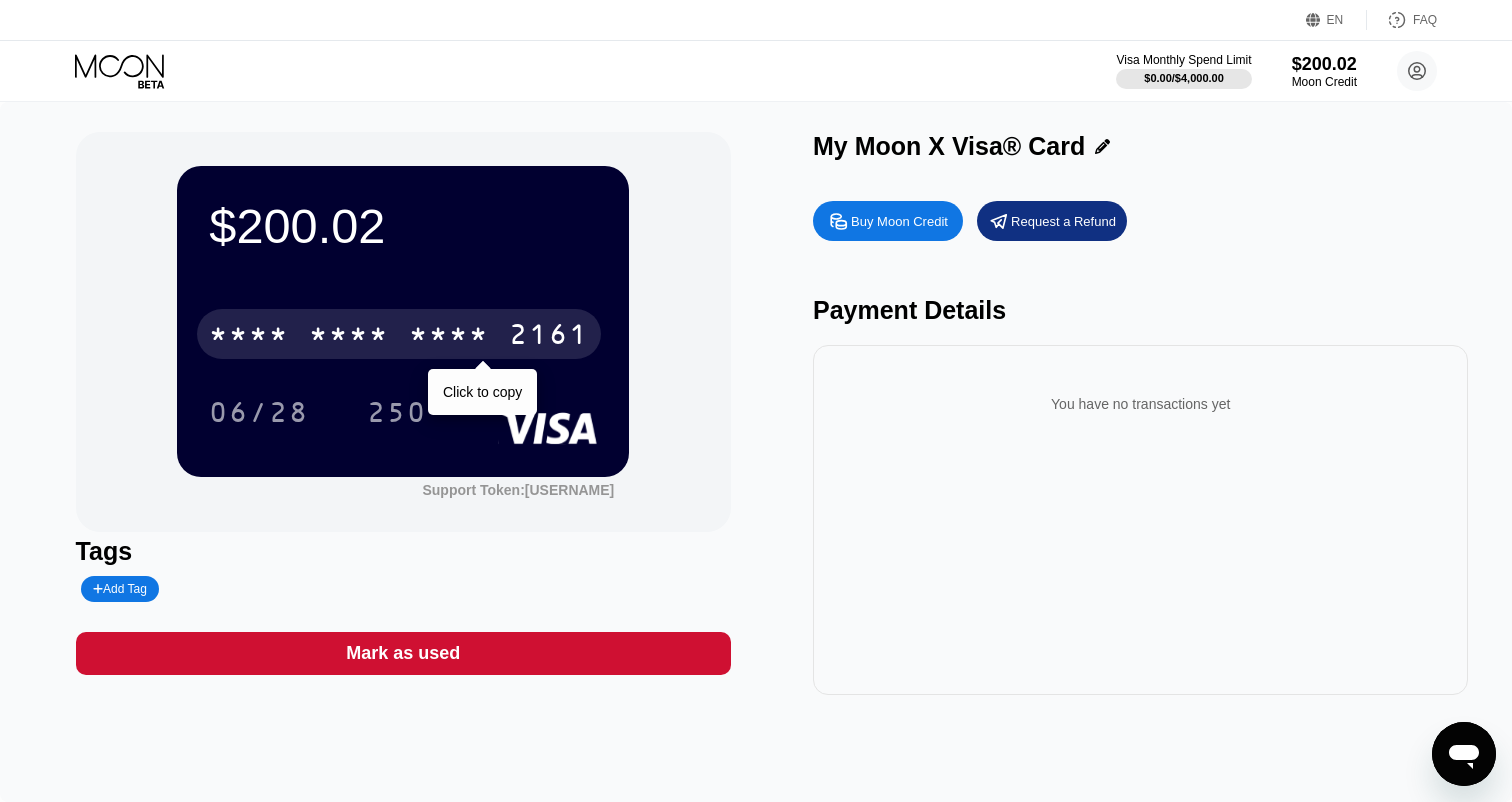click on "* * * *" at bounding box center [449, 337] 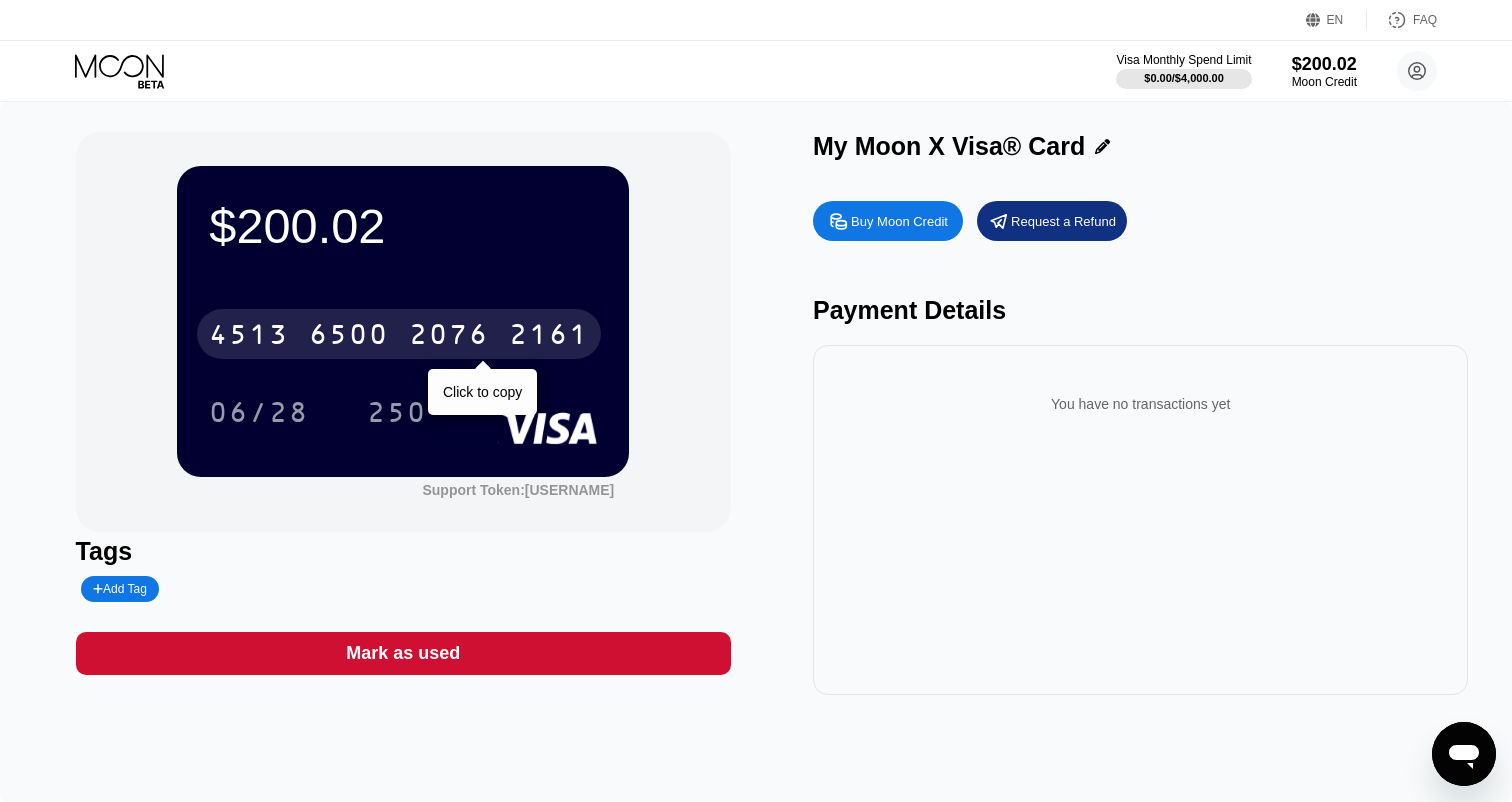 click on "2076" at bounding box center (449, 337) 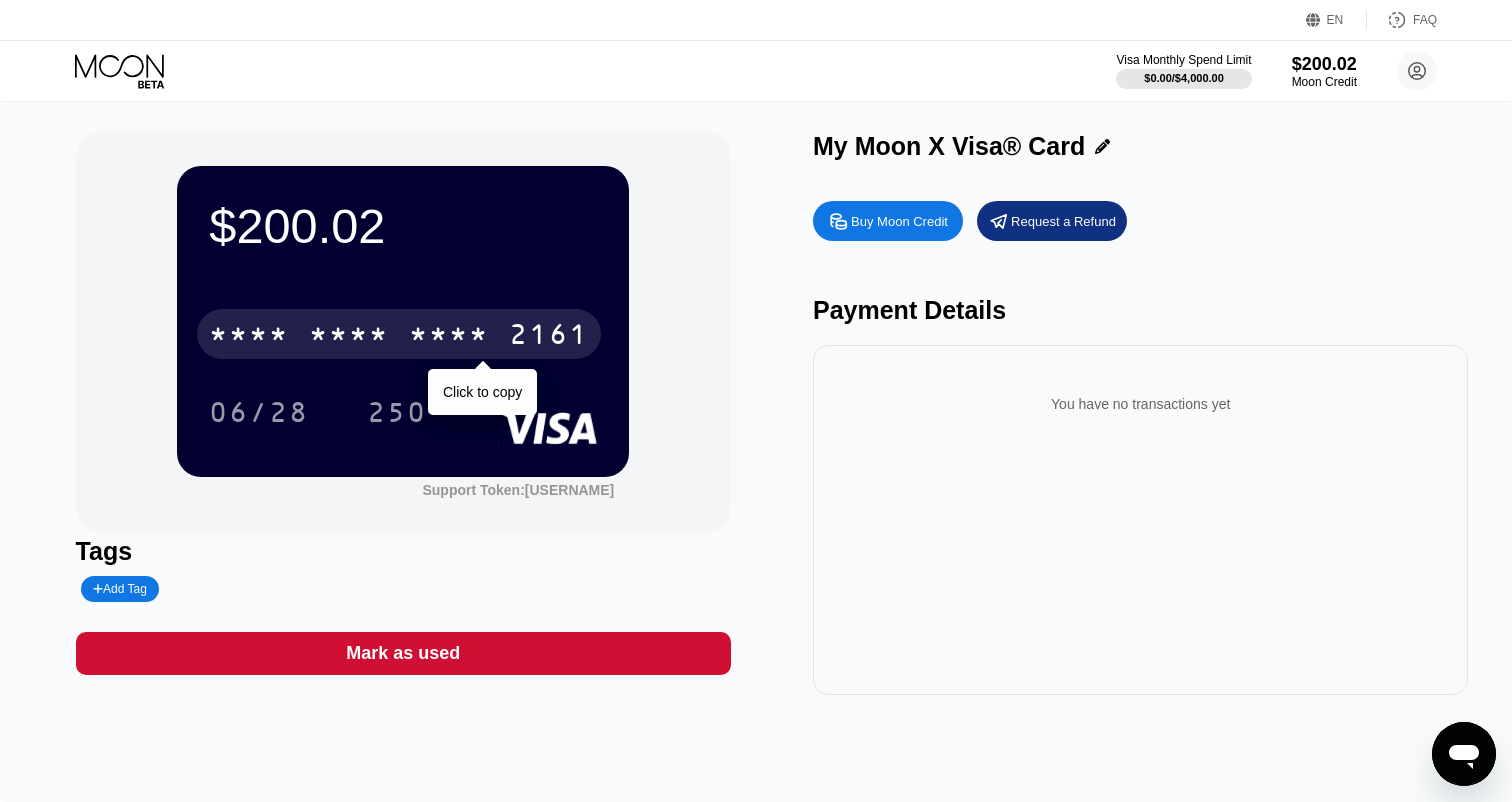 click on "2161" at bounding box center (549, 337) 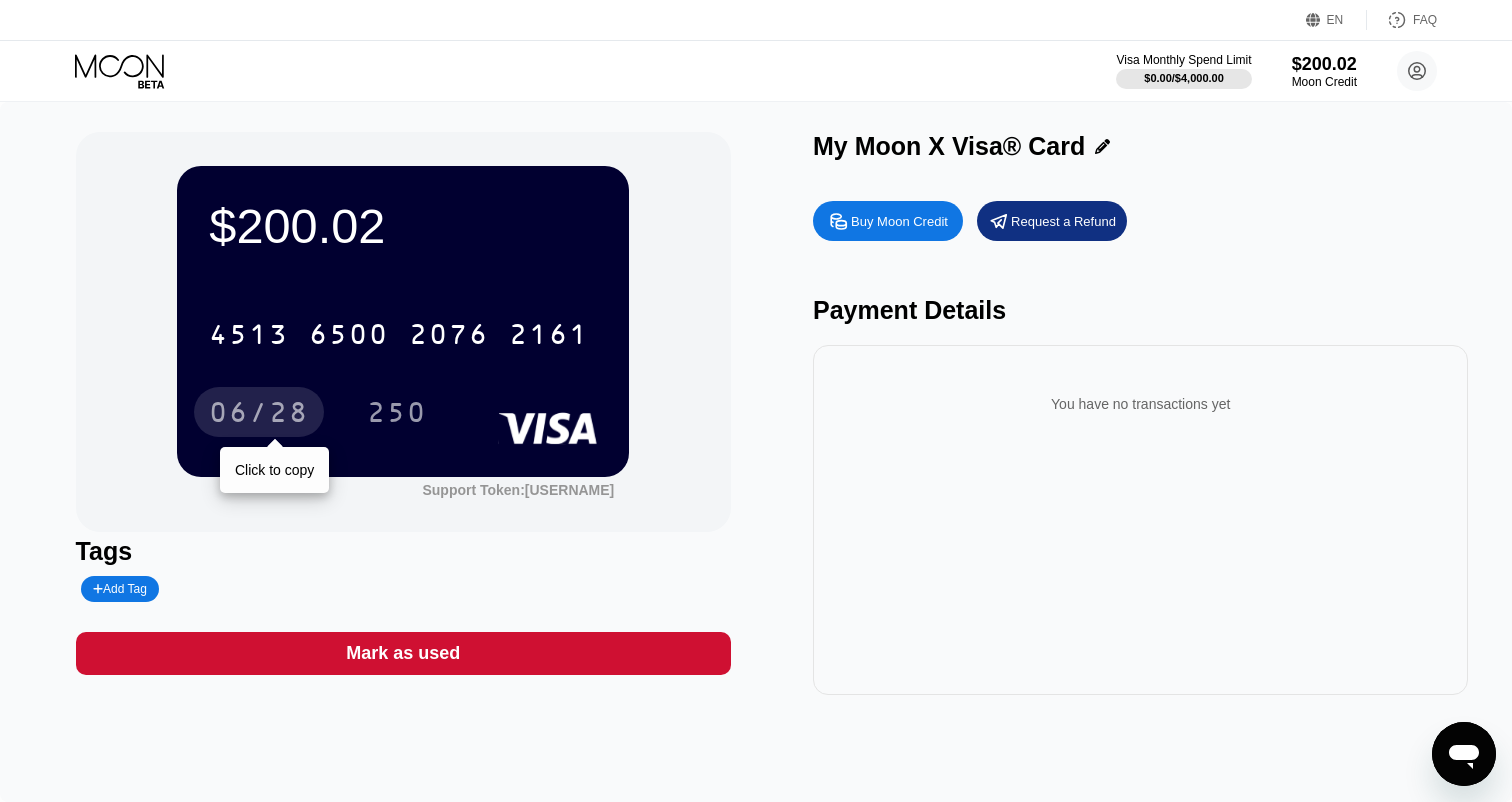 click on "06/28" at bounding box center (259, 415) 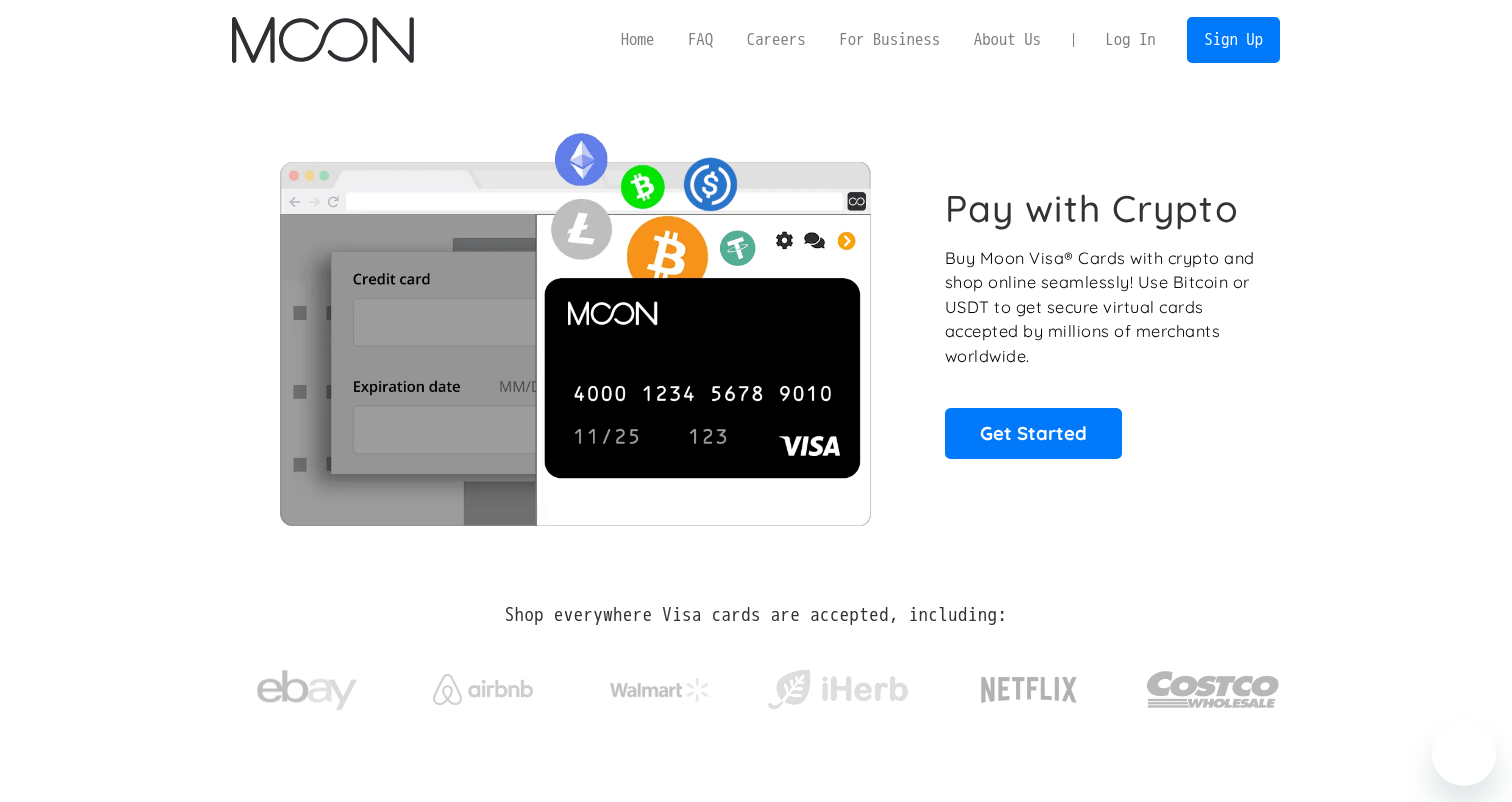 scroll, scrollTop: 0, scrollLeft: 0, axis: both 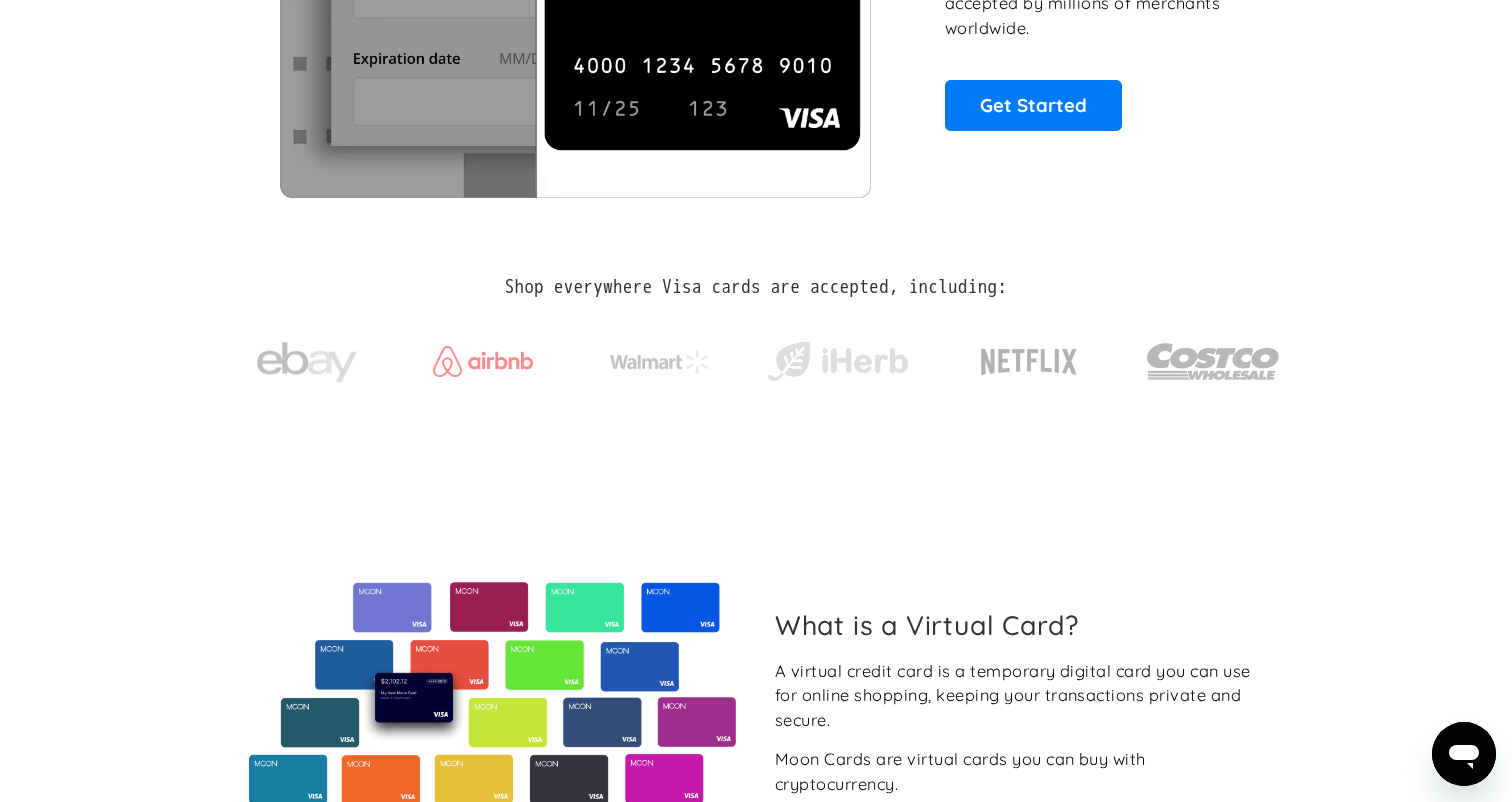 click at bounding box center (483, 361) 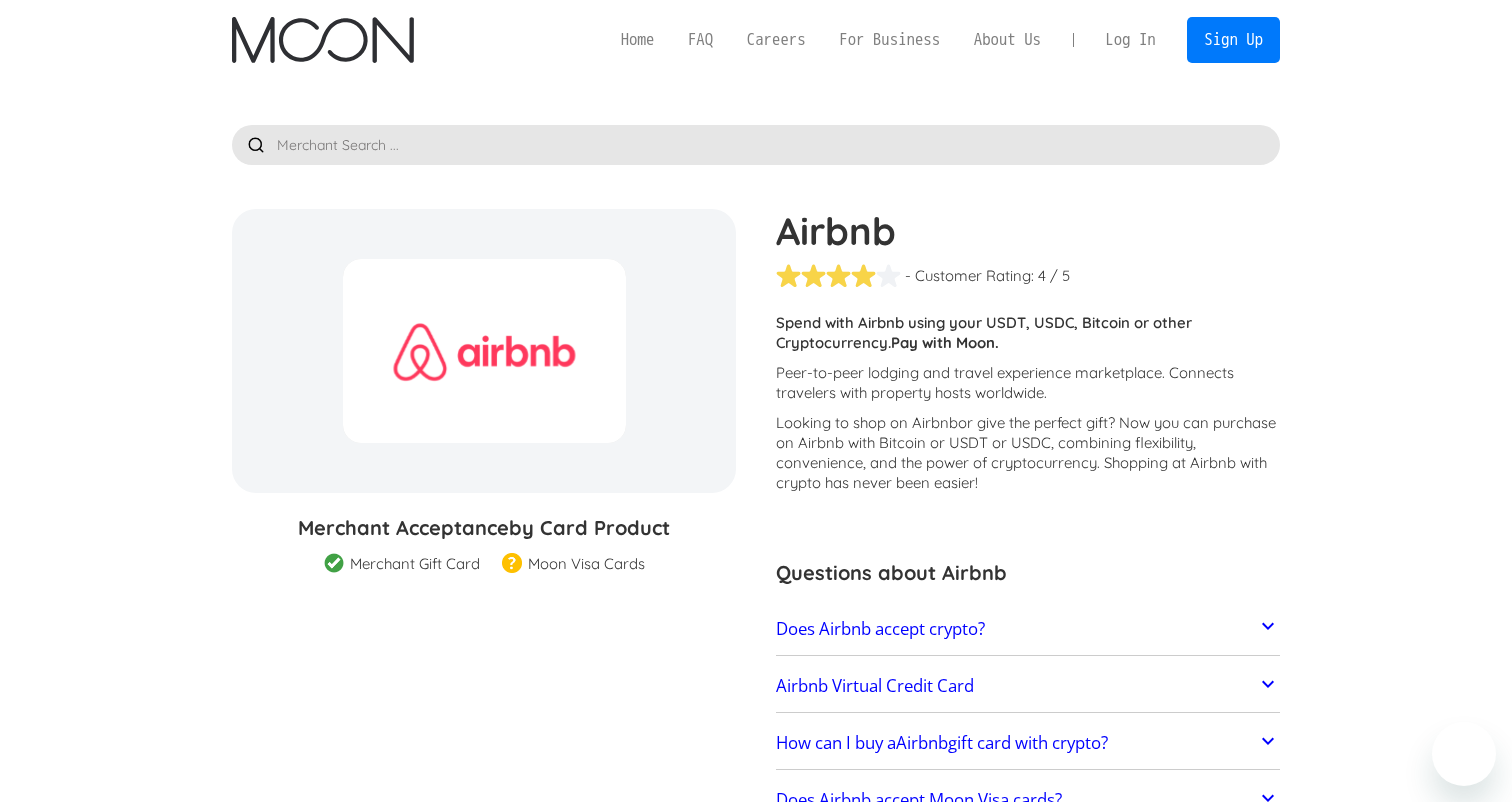 scroll, scrollTop: 0, scrollLeft: 0, axis: both 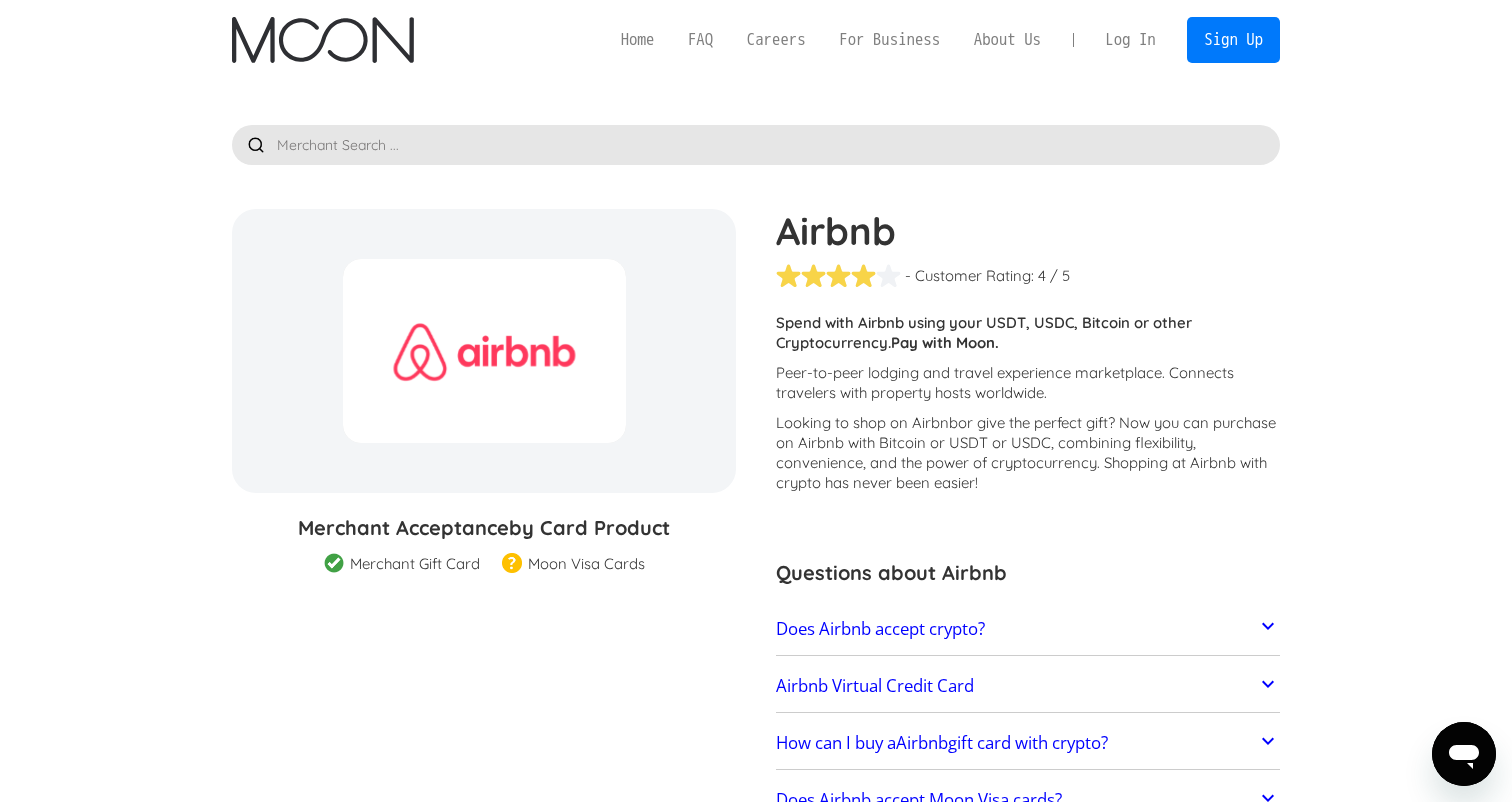 click at bounding box center (756, 145) 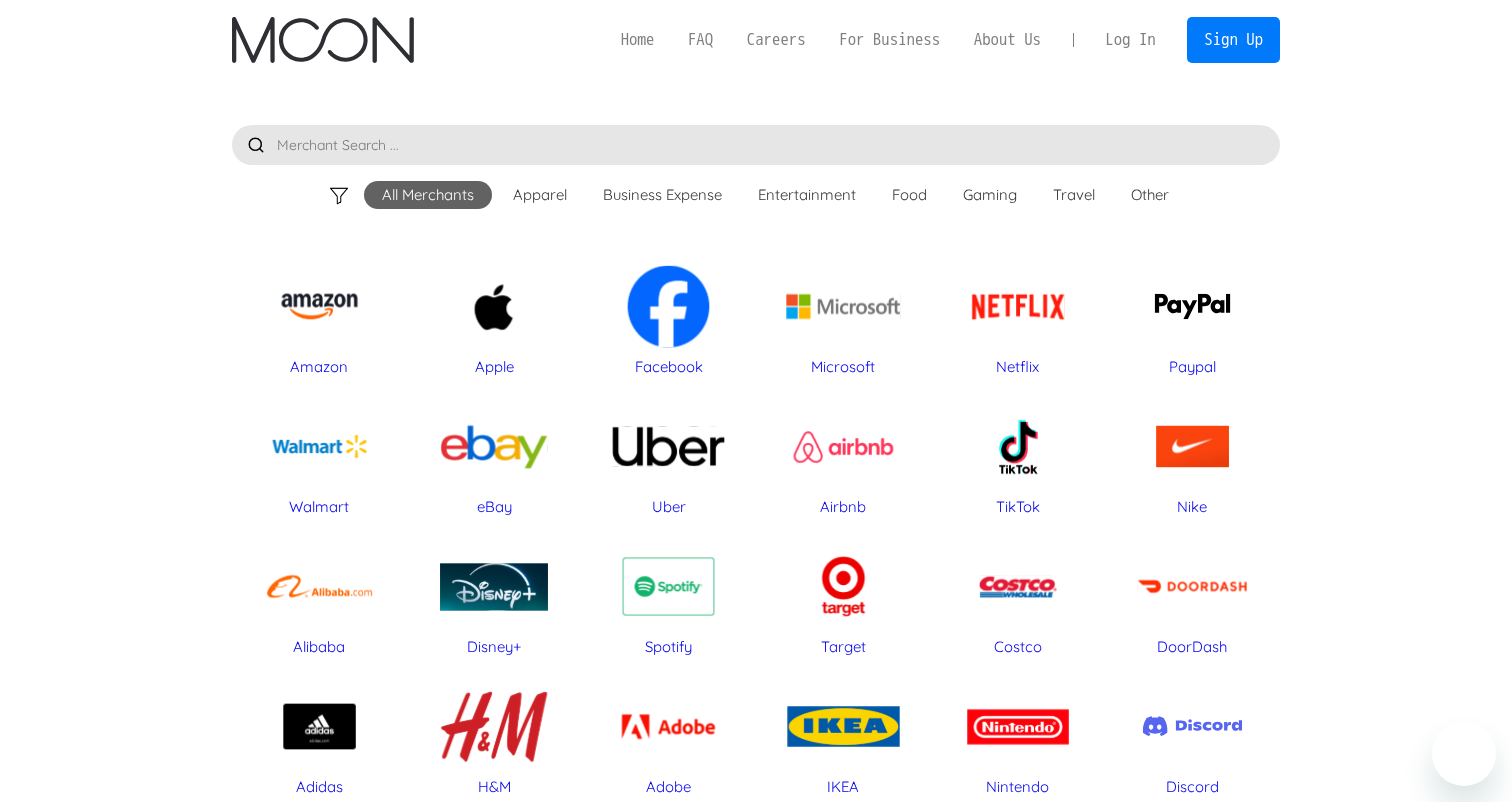 scroll, scrollTop: 0, scrollLeft: 0, axis: both 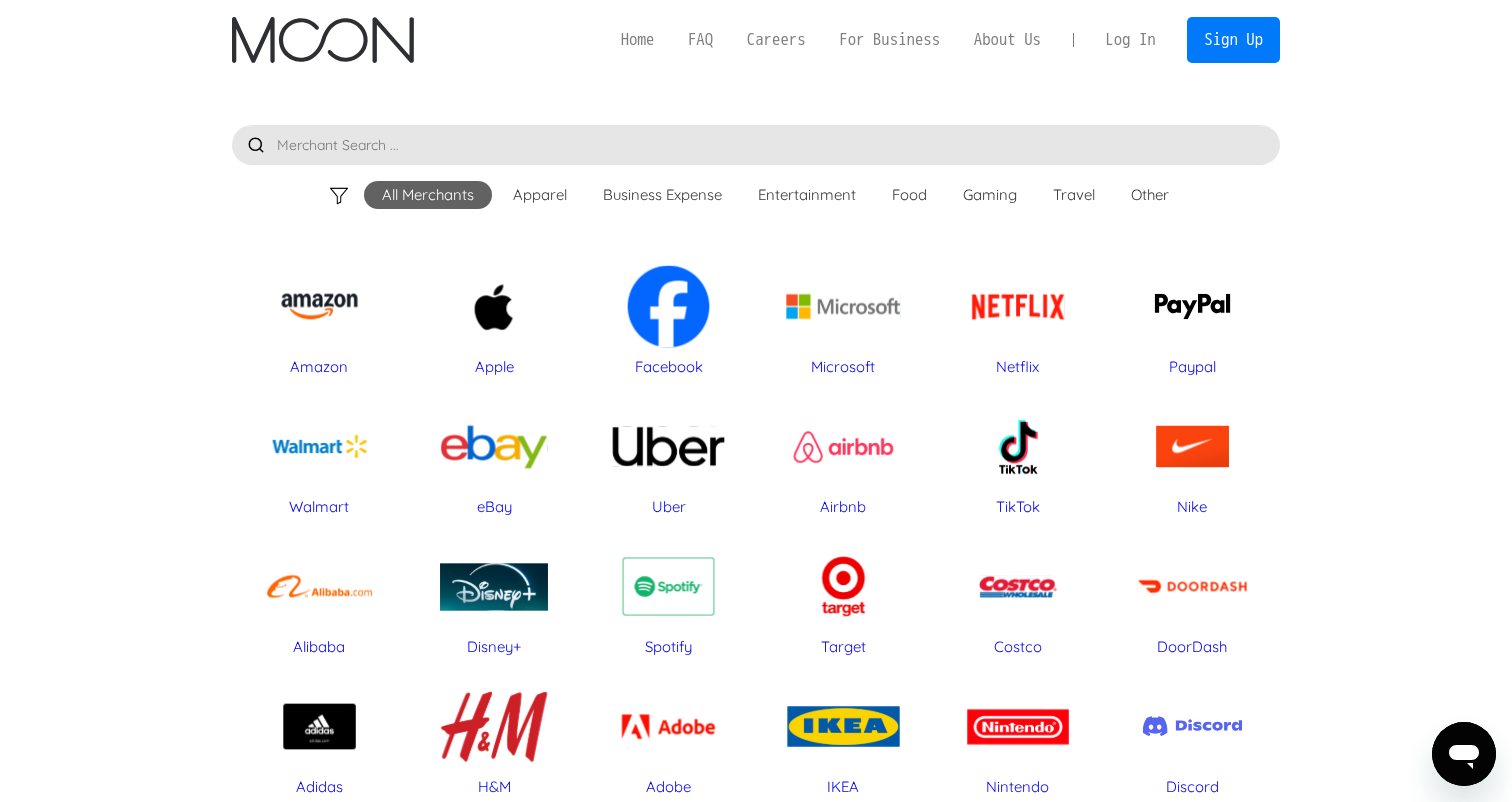 click on "Apple" at bounding box center [494, 306] 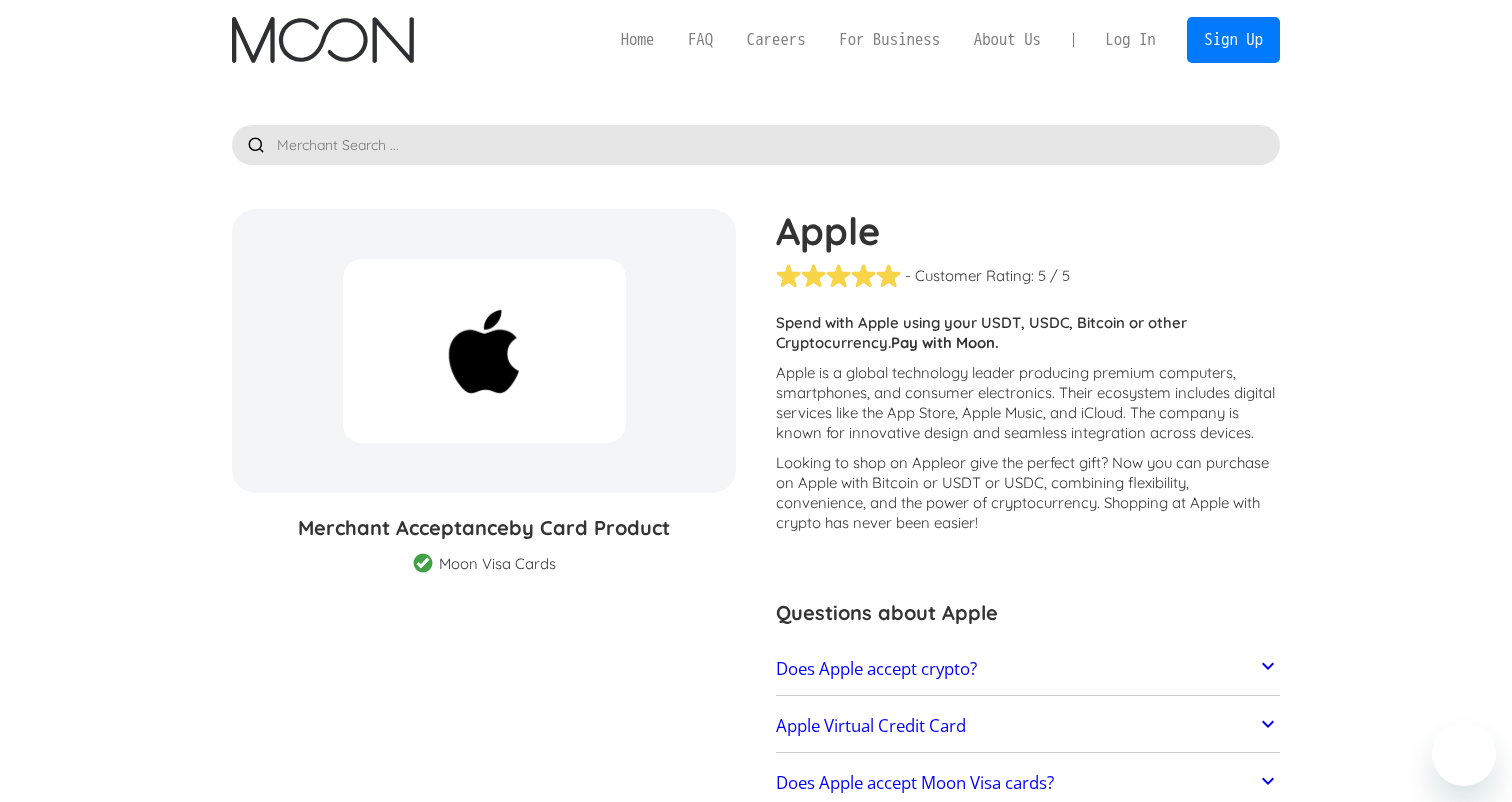 scroll, scrollTop: 0, scrollLeft: 0, axis: both 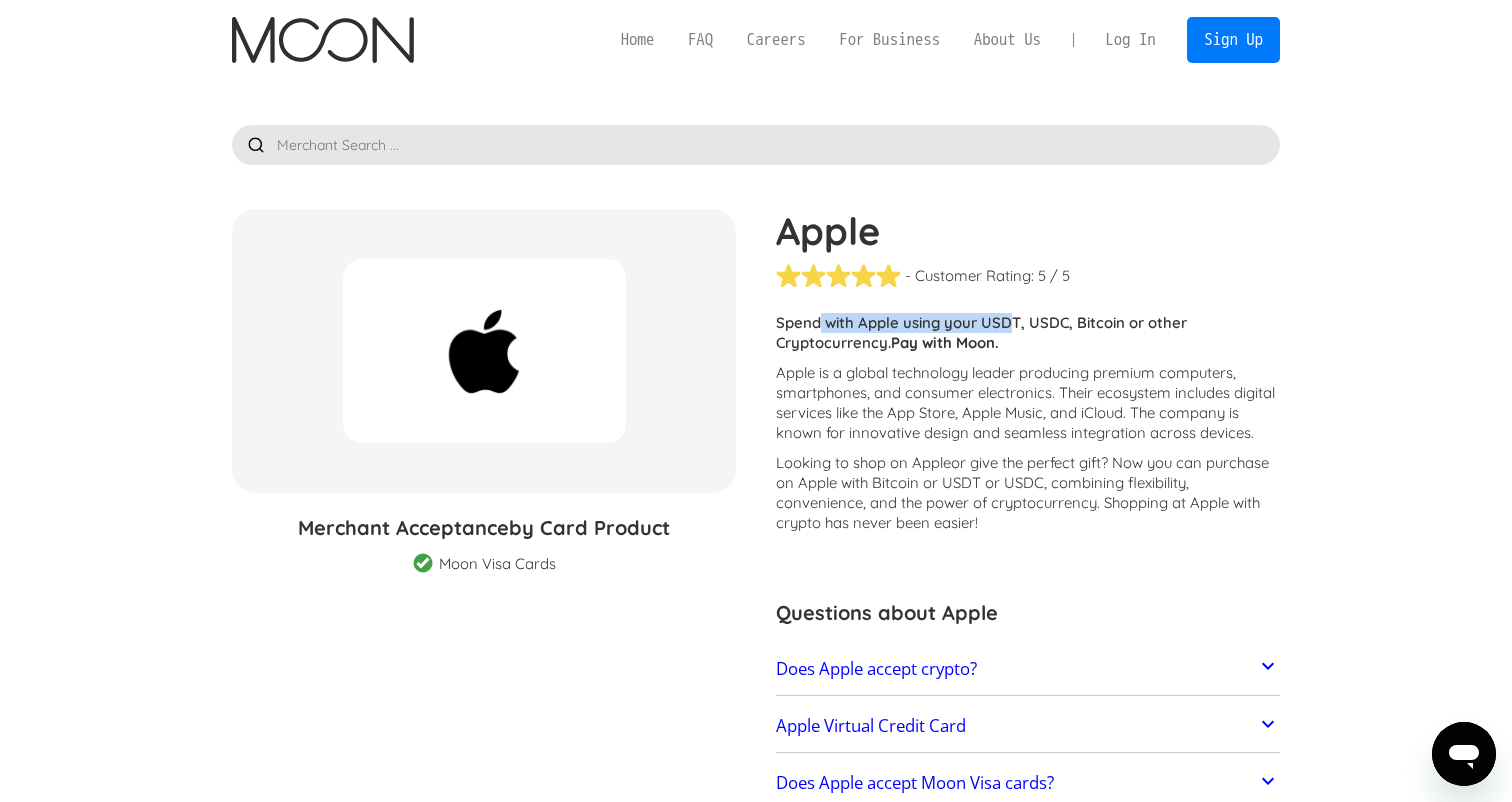 drag, startPoint x: 816, startPoint y: 328, endPoint x: 1011, endPoint y: 321, distance: 195.1256 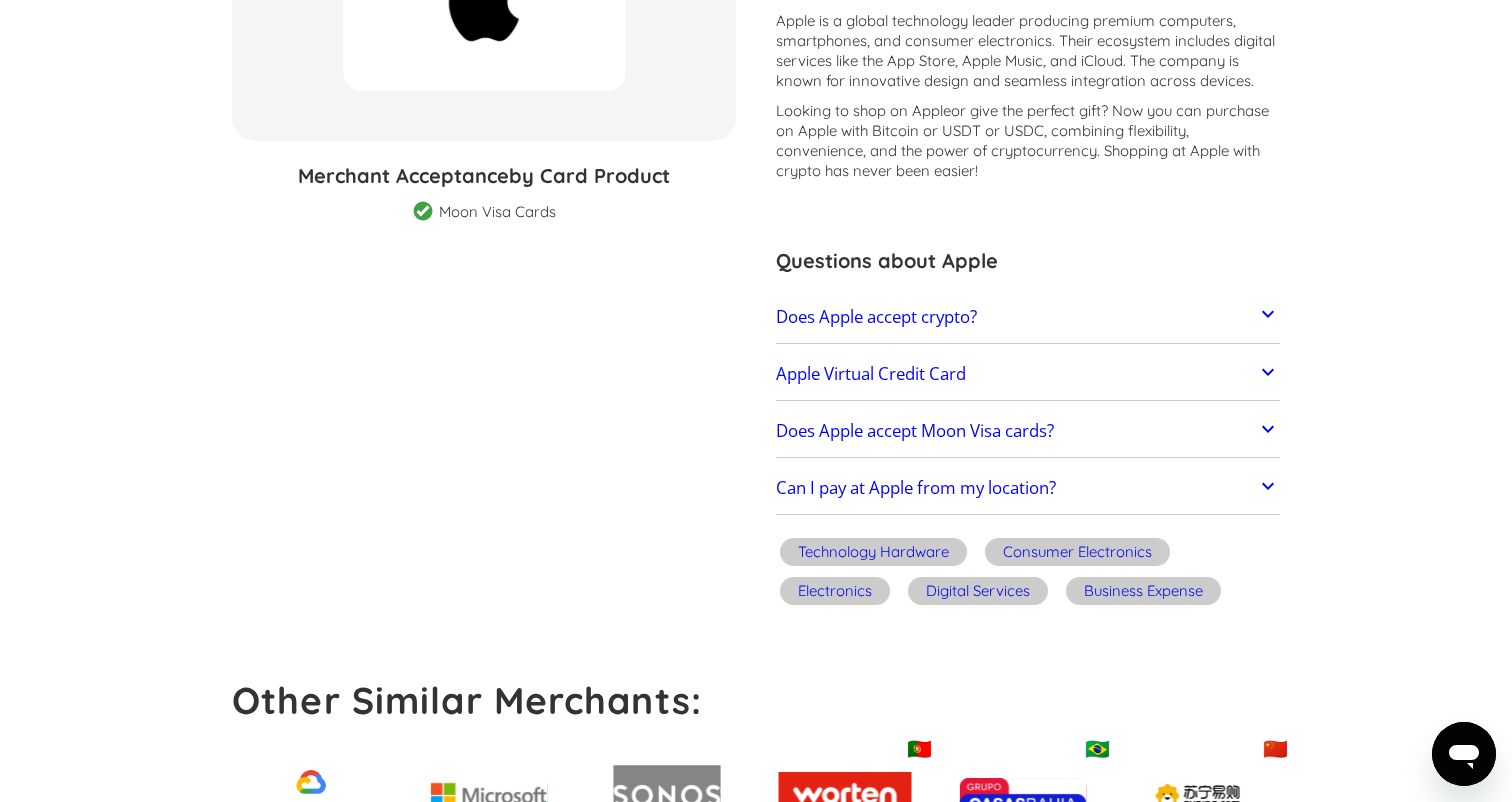 scroll, scrollTop: 308, scrollLeft: 0, axis: vertical 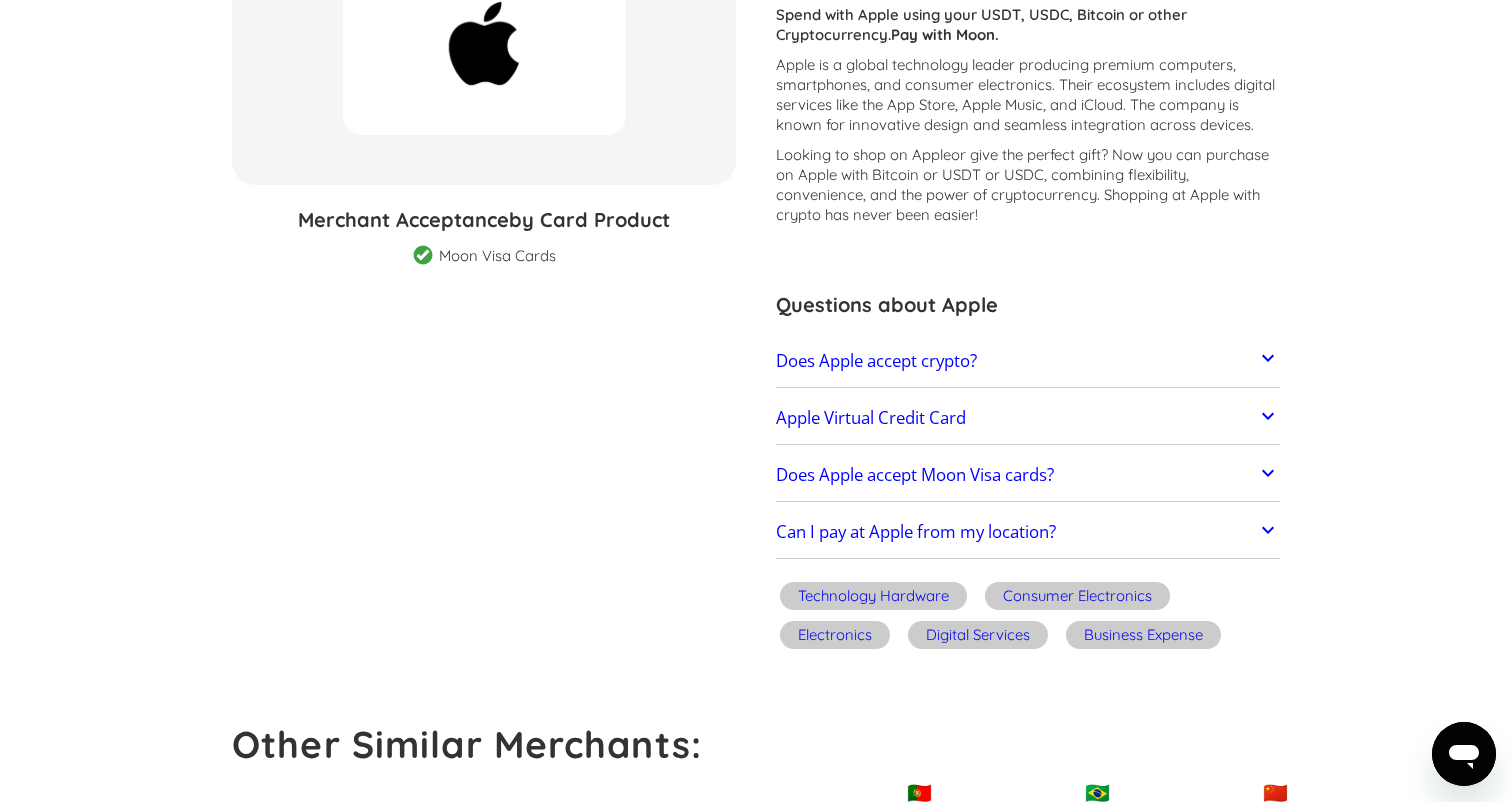 click on "Apple Virtual Credit Card" at bounding box center (871, 418) 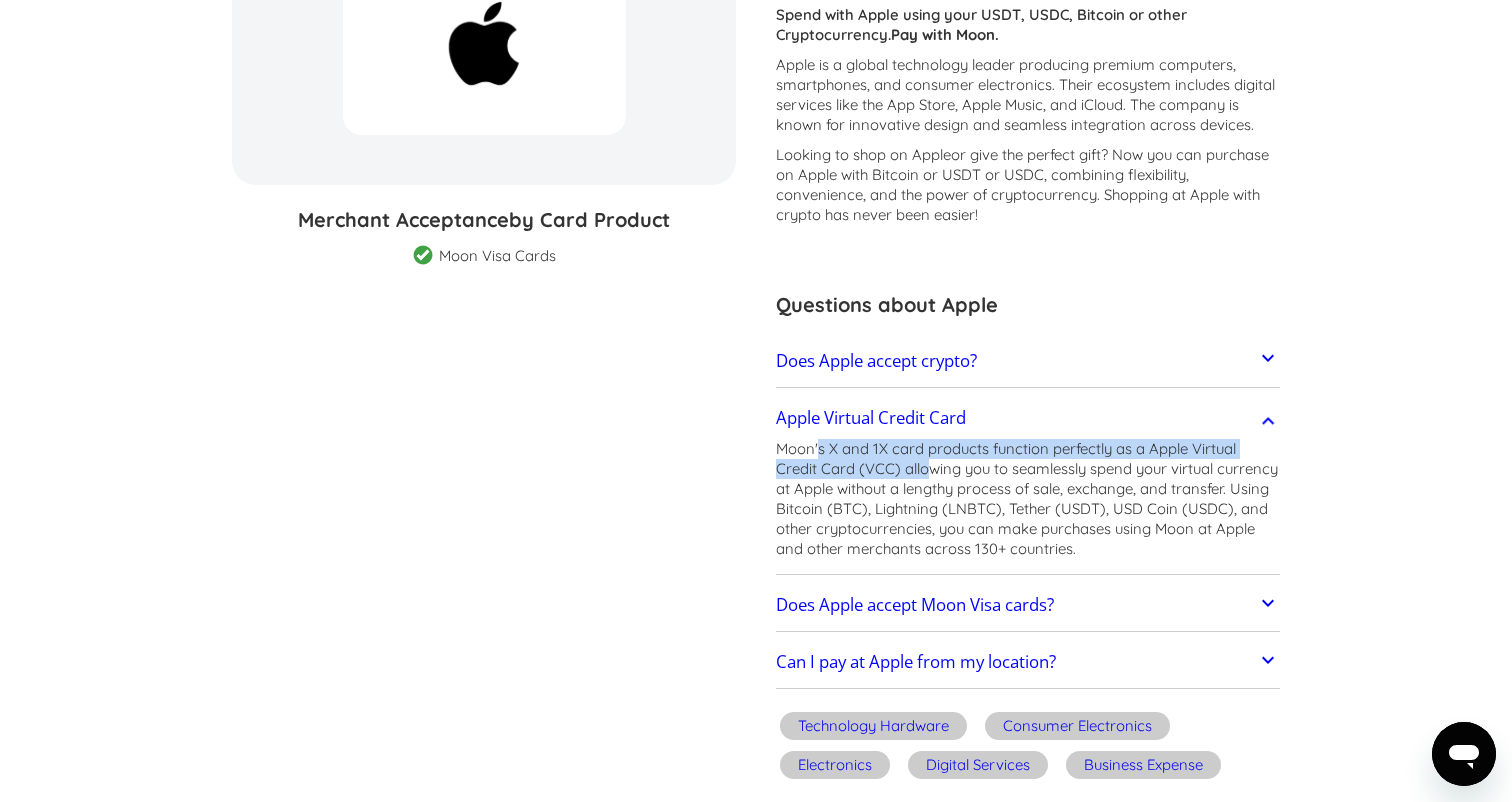 drag, startPoint x: 818, startPoint y: 449, endPoint x: 927, endPoint y: 461, distance: 109.65856 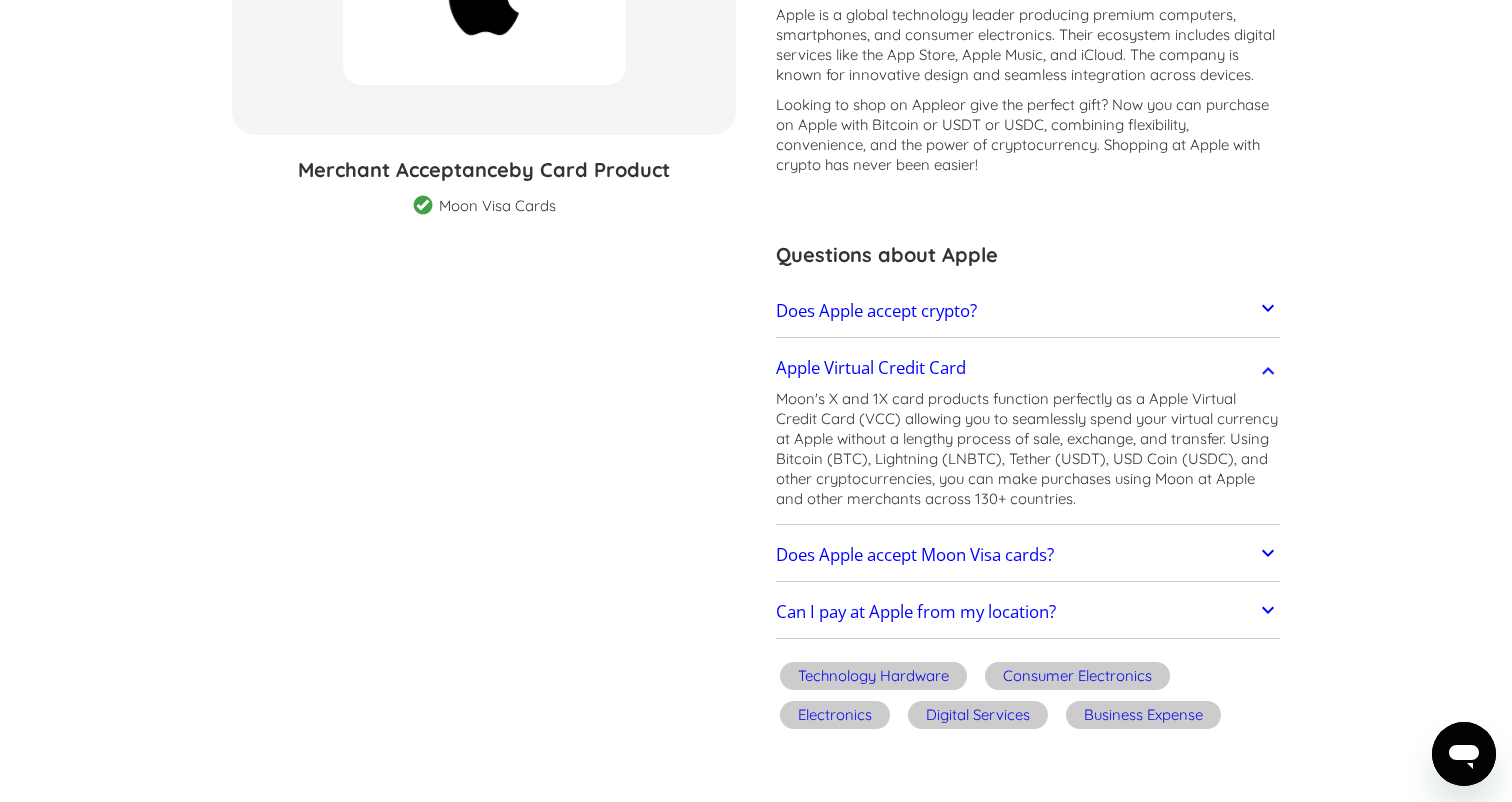 scroll, scrollTop: 381, scrollLeft: 0, axis: vertical 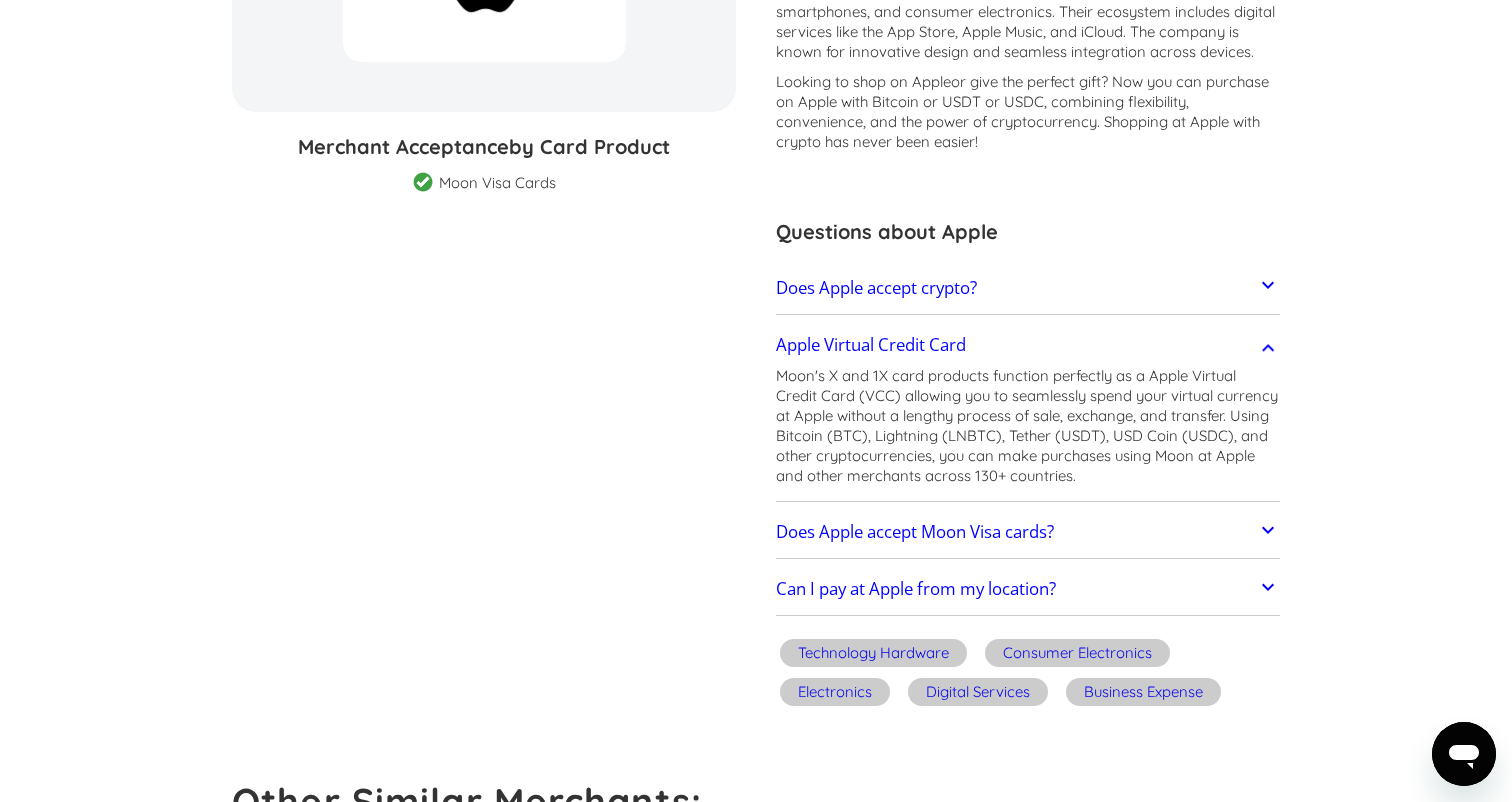 click on "Can I pay at Apple from my location?" at bounding box center [916, 589] 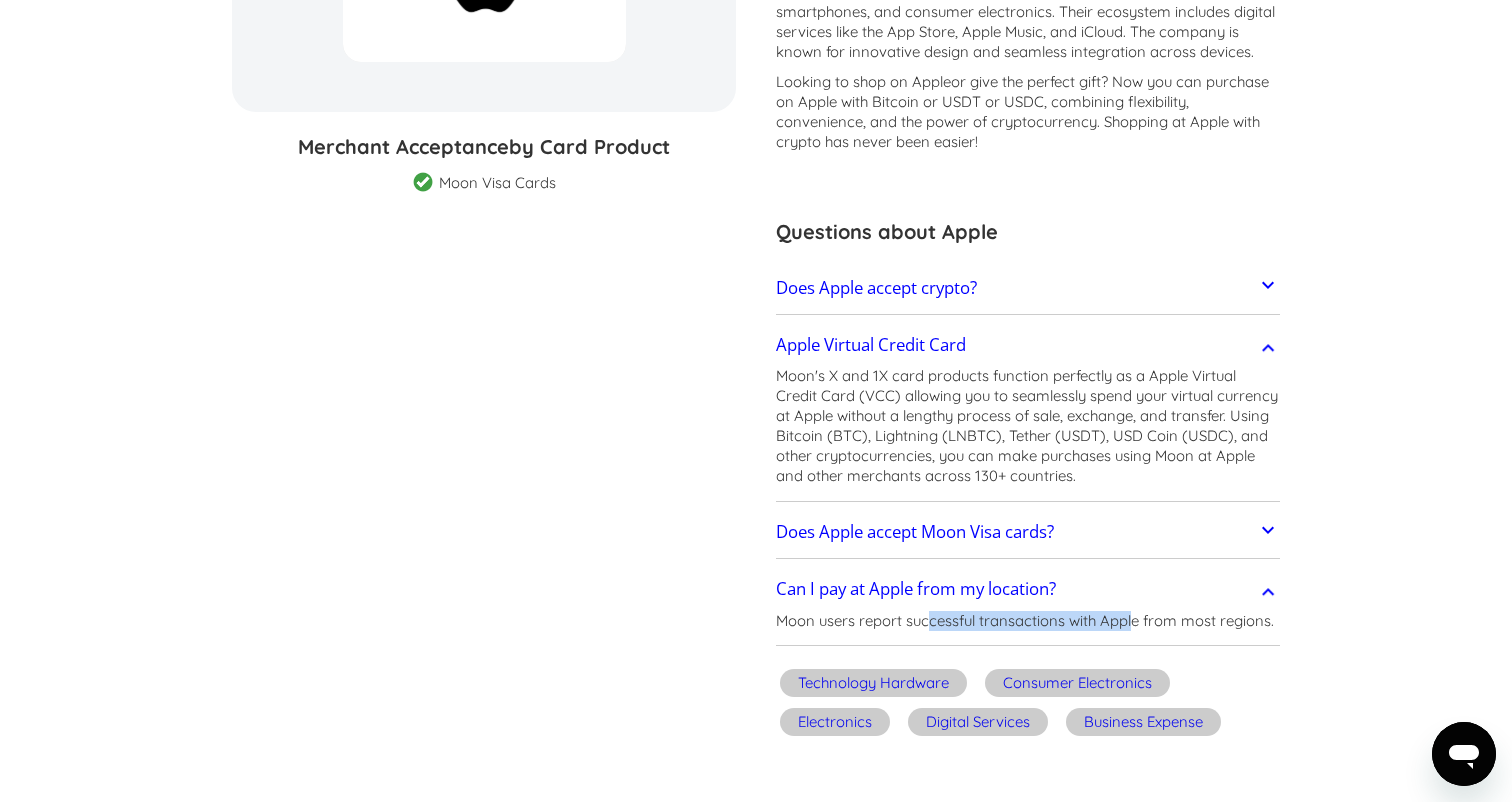drag, startPoint x: 927, startPoint y: 618, endPoint x: 1133, endPoint y: 618, distance: 206 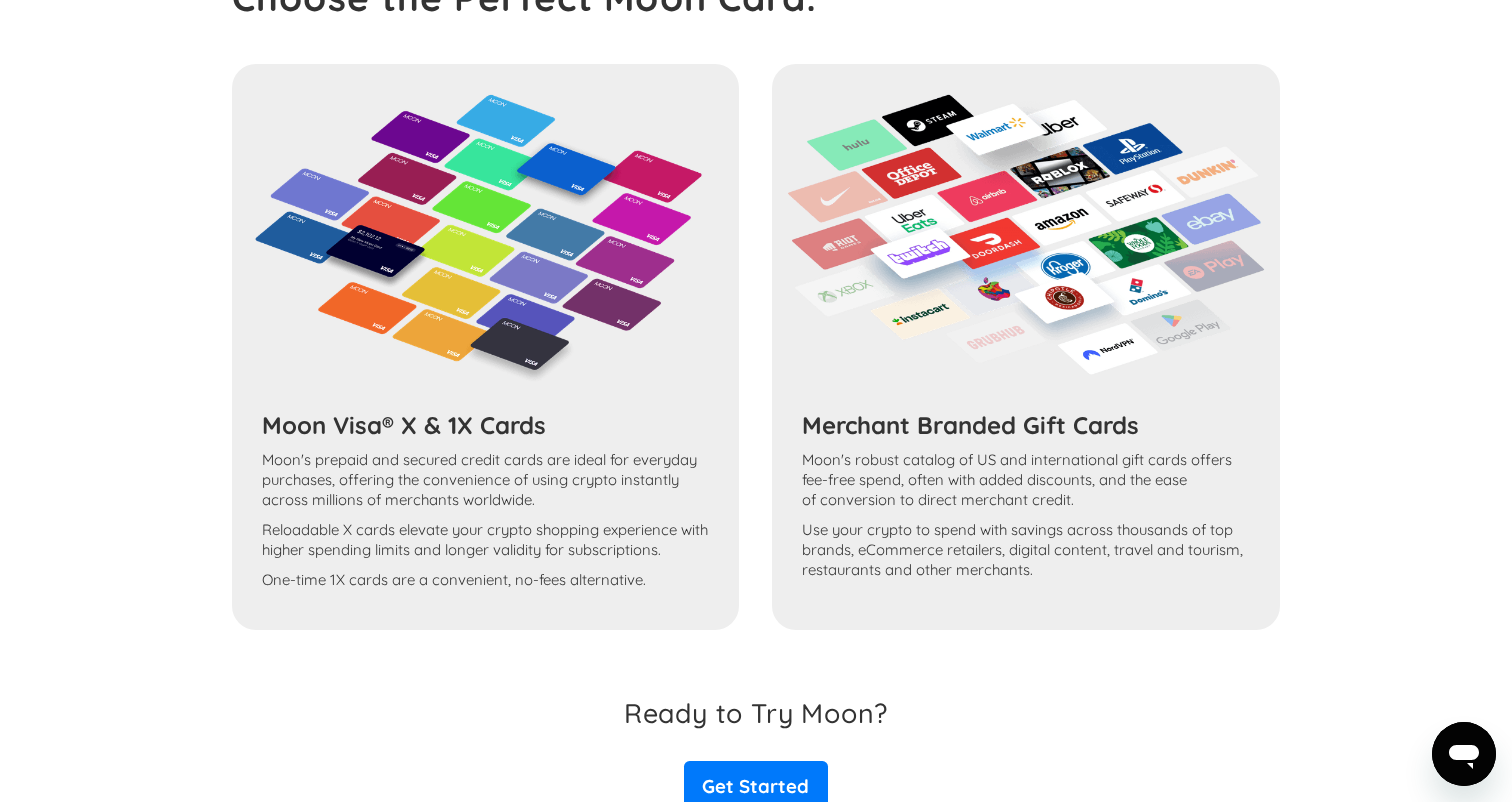 scroll, scrollTop: 1658, scrollLeft: 0, axis: vertical 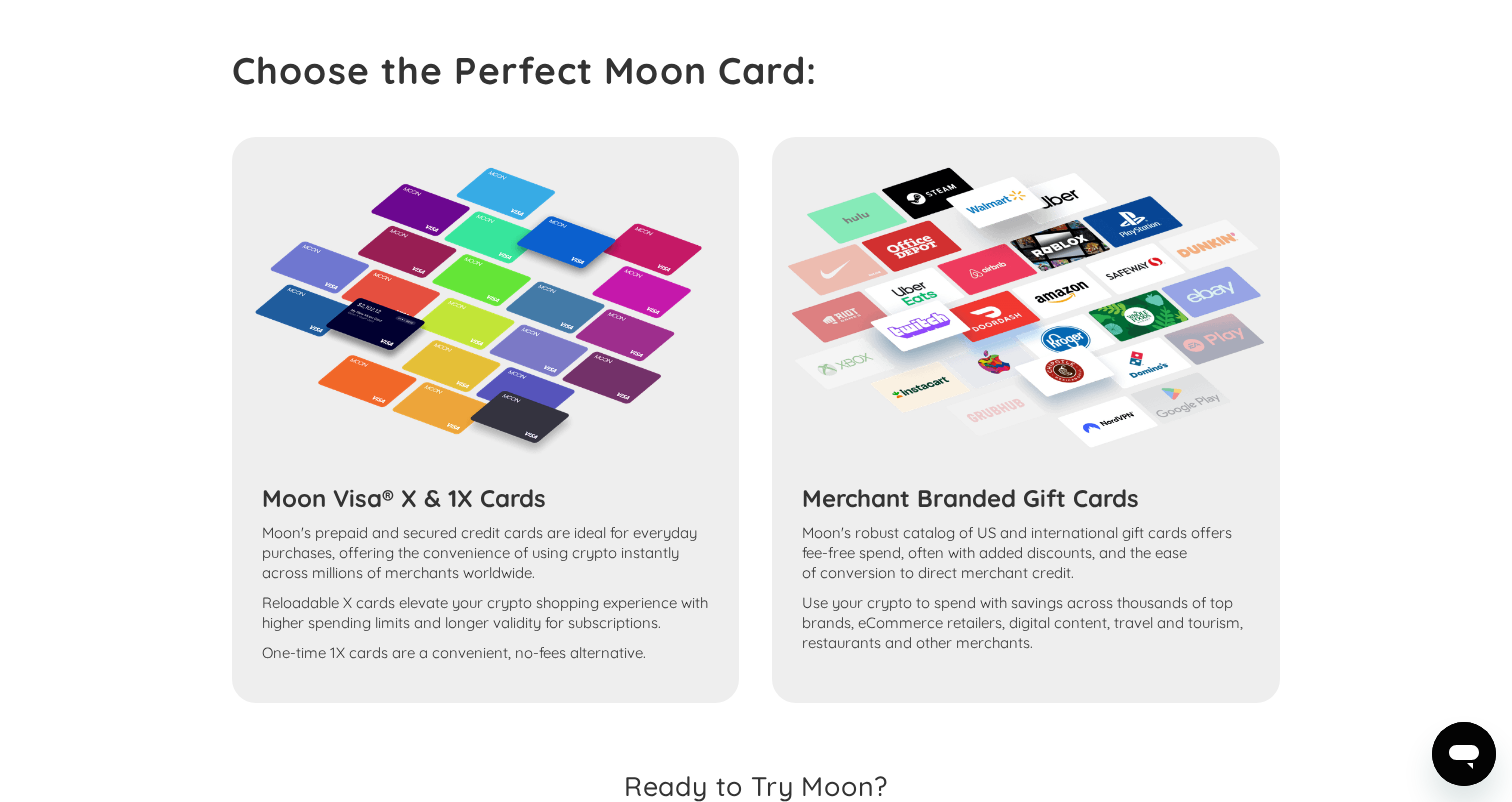 click on "Moon's robust catalog of US and international gift cards offers fee-free spend, often with added discounts, and the ease of conversion to direct merchant credit." at bounding box center [1025, 553] 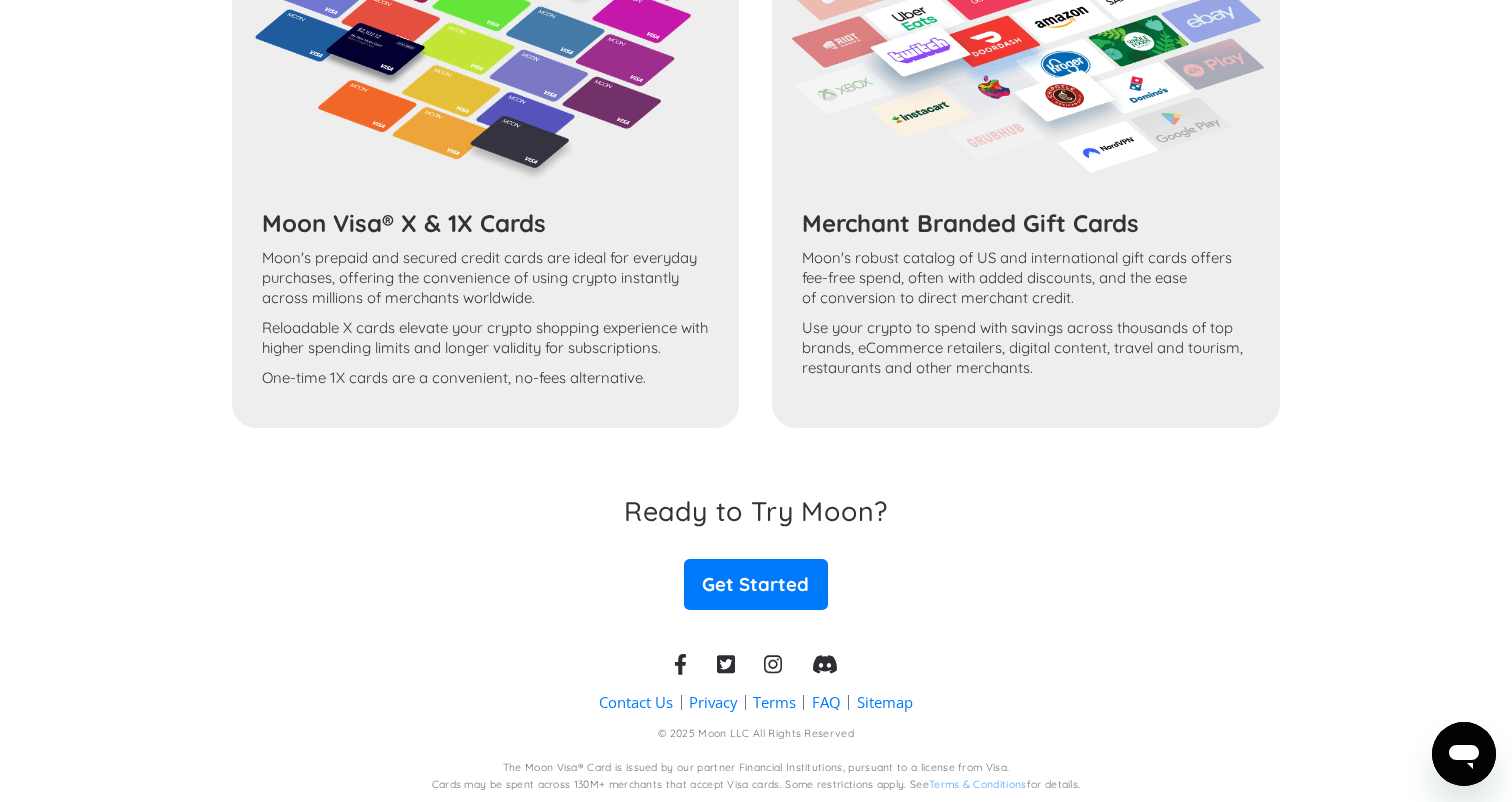 click on "Ready to Try Moon?" at bounding box center [756, 511] 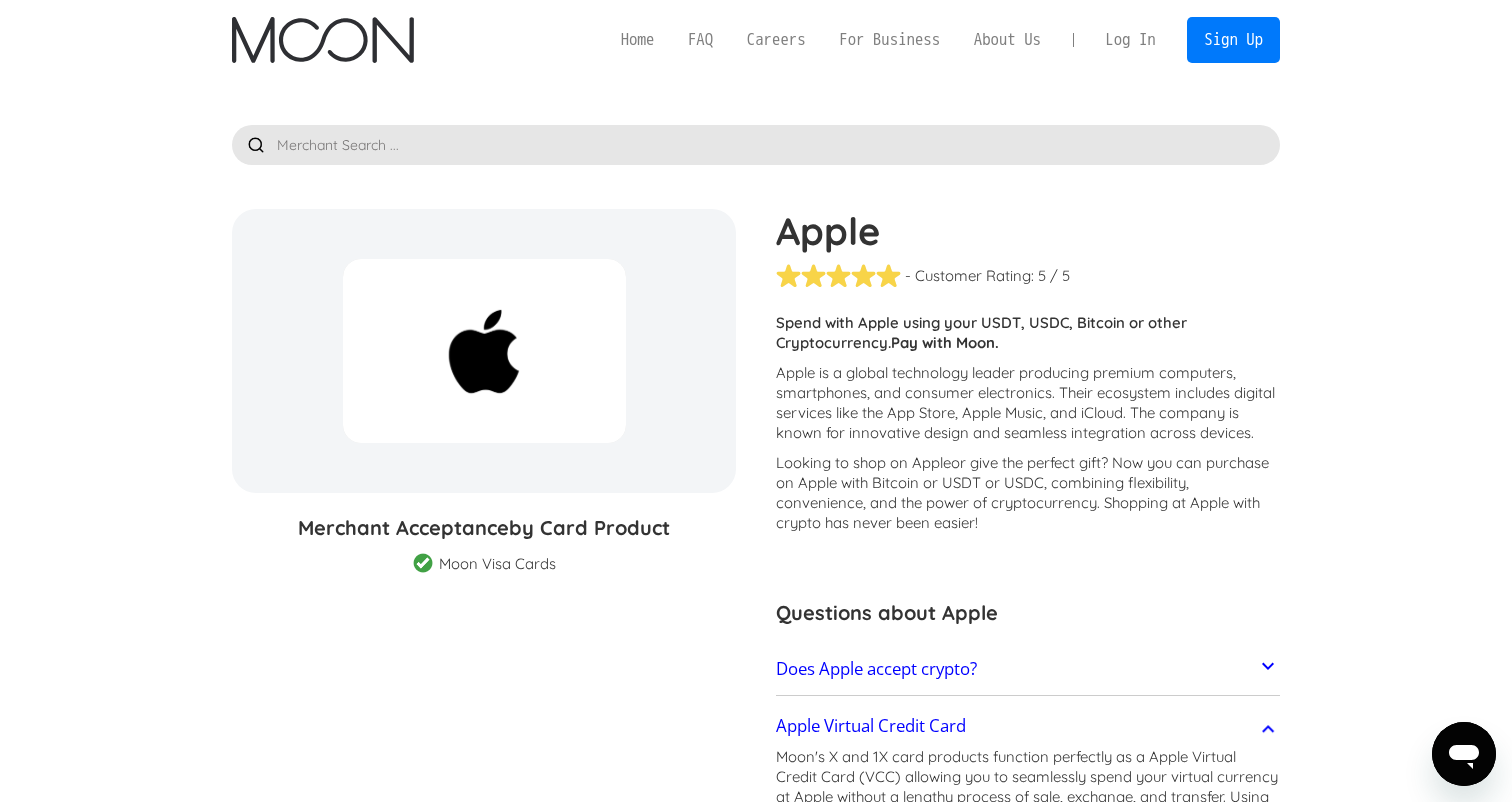 scroll, scrollTop: 0, scrollLeft: 0, axis: both 